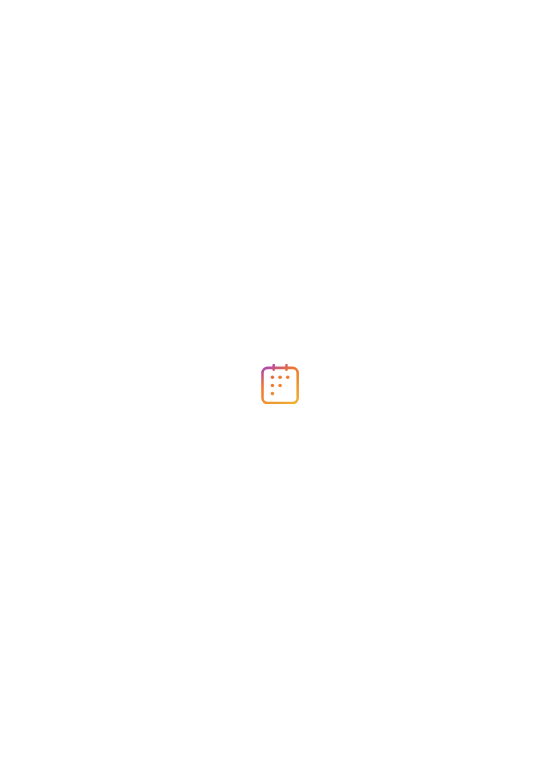 scroll, scrollTop: 0, scrollLeft: 0, axis: both 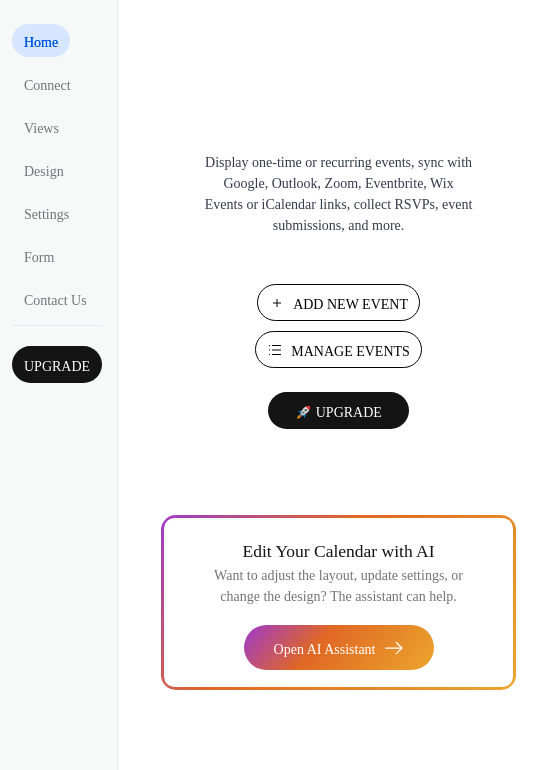click on "Add New Event" at bounding box center [350, 304] 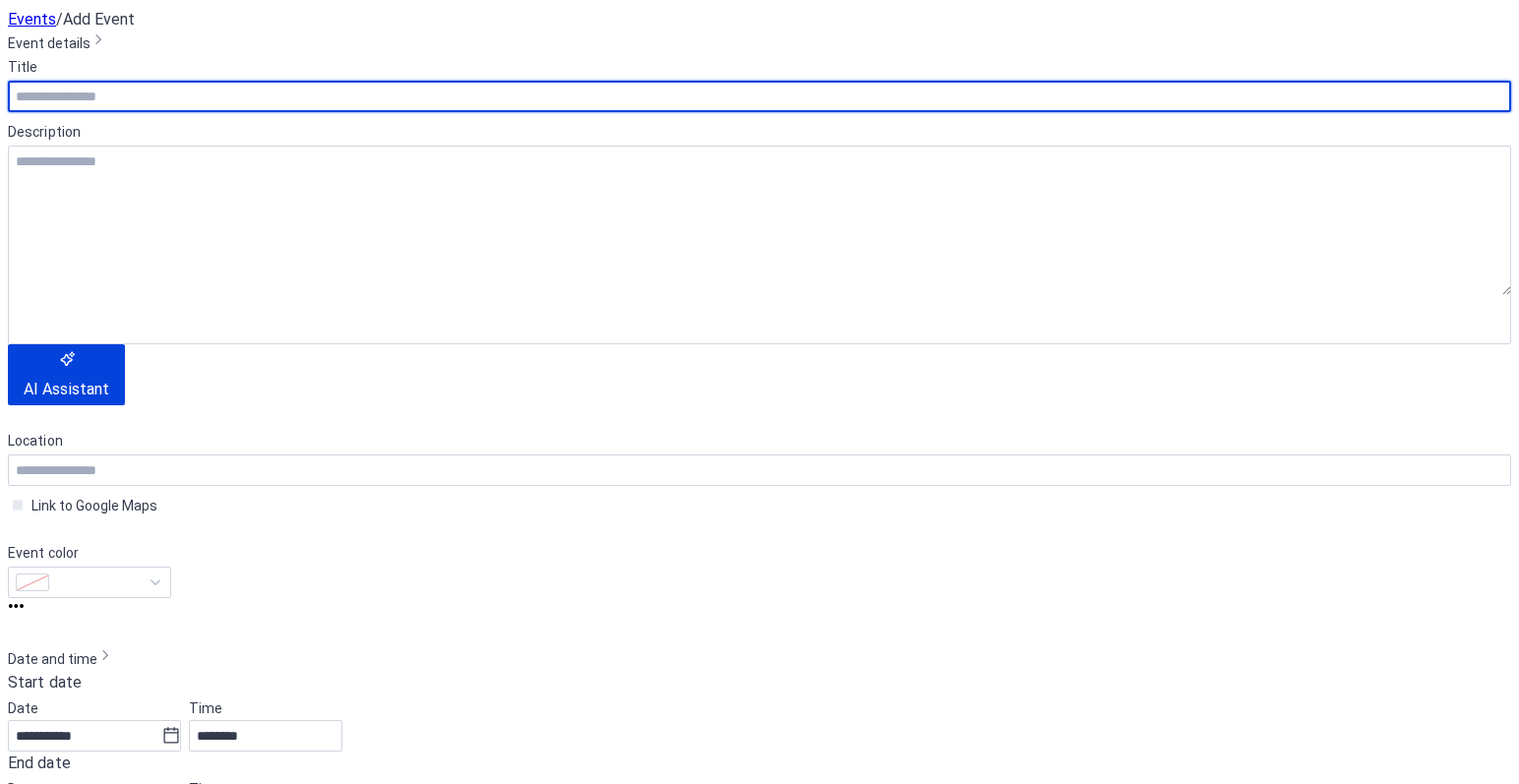 scroll, scrollTop: 0, scrollLeft: 0, axis: both 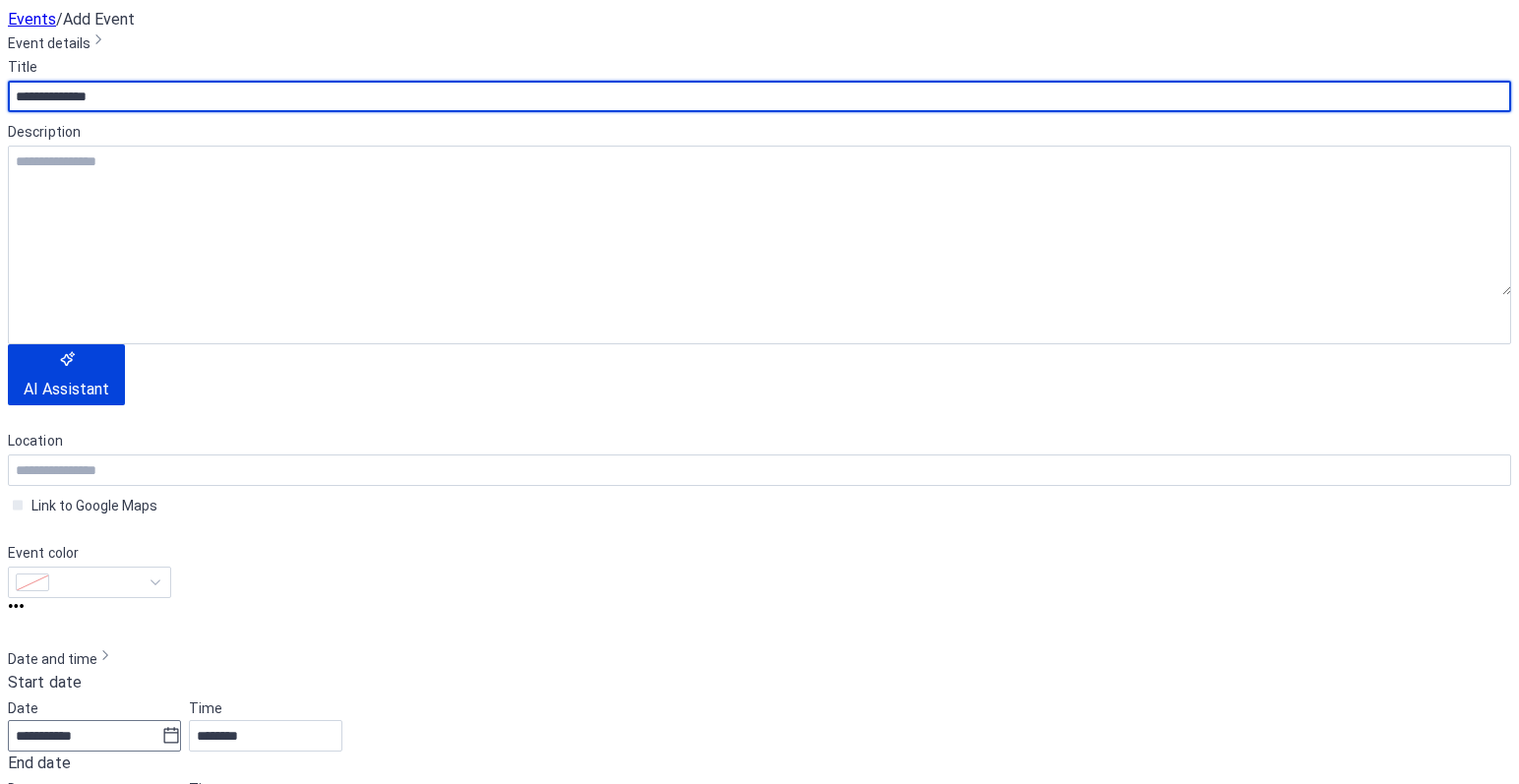 type on "**********" 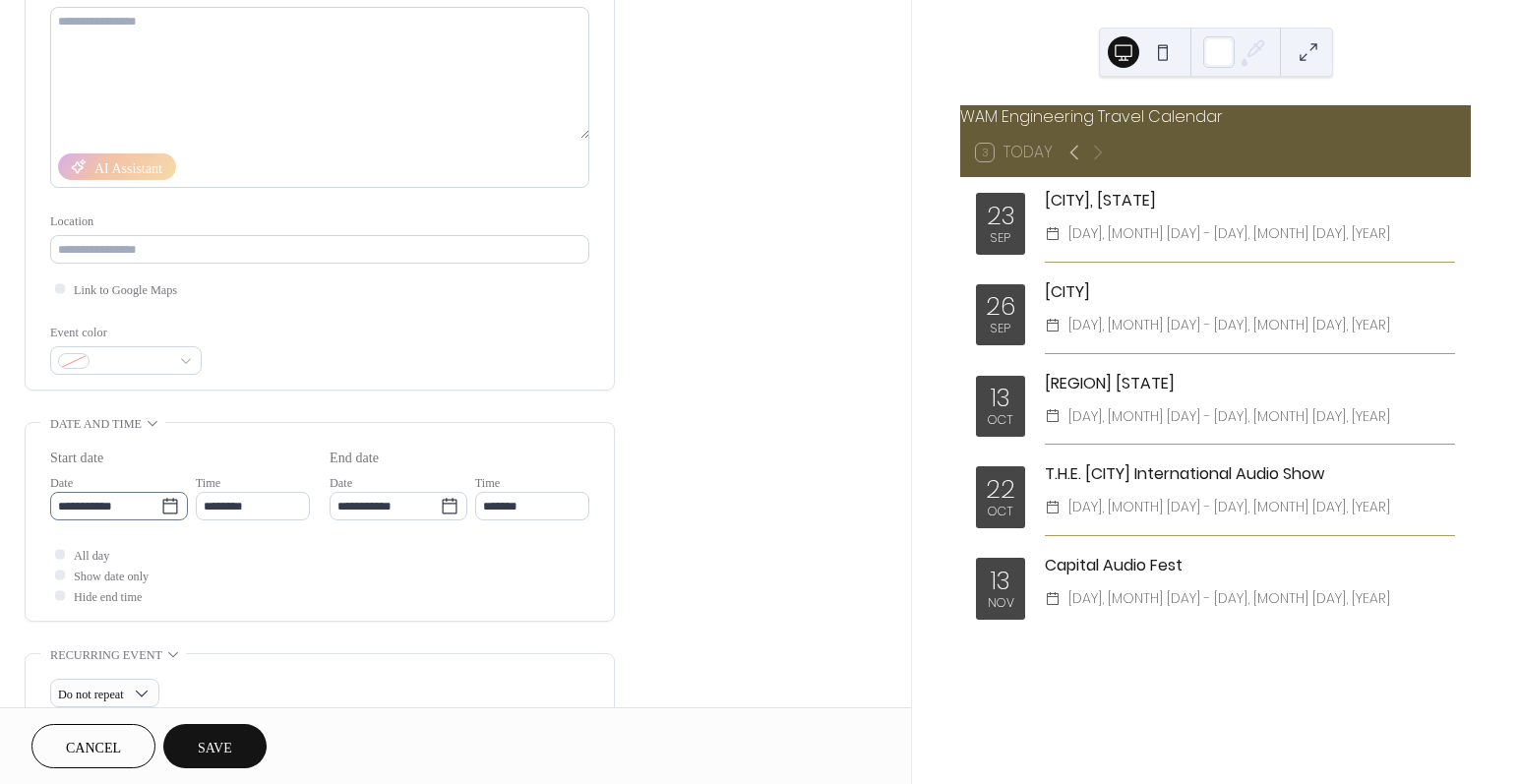 click 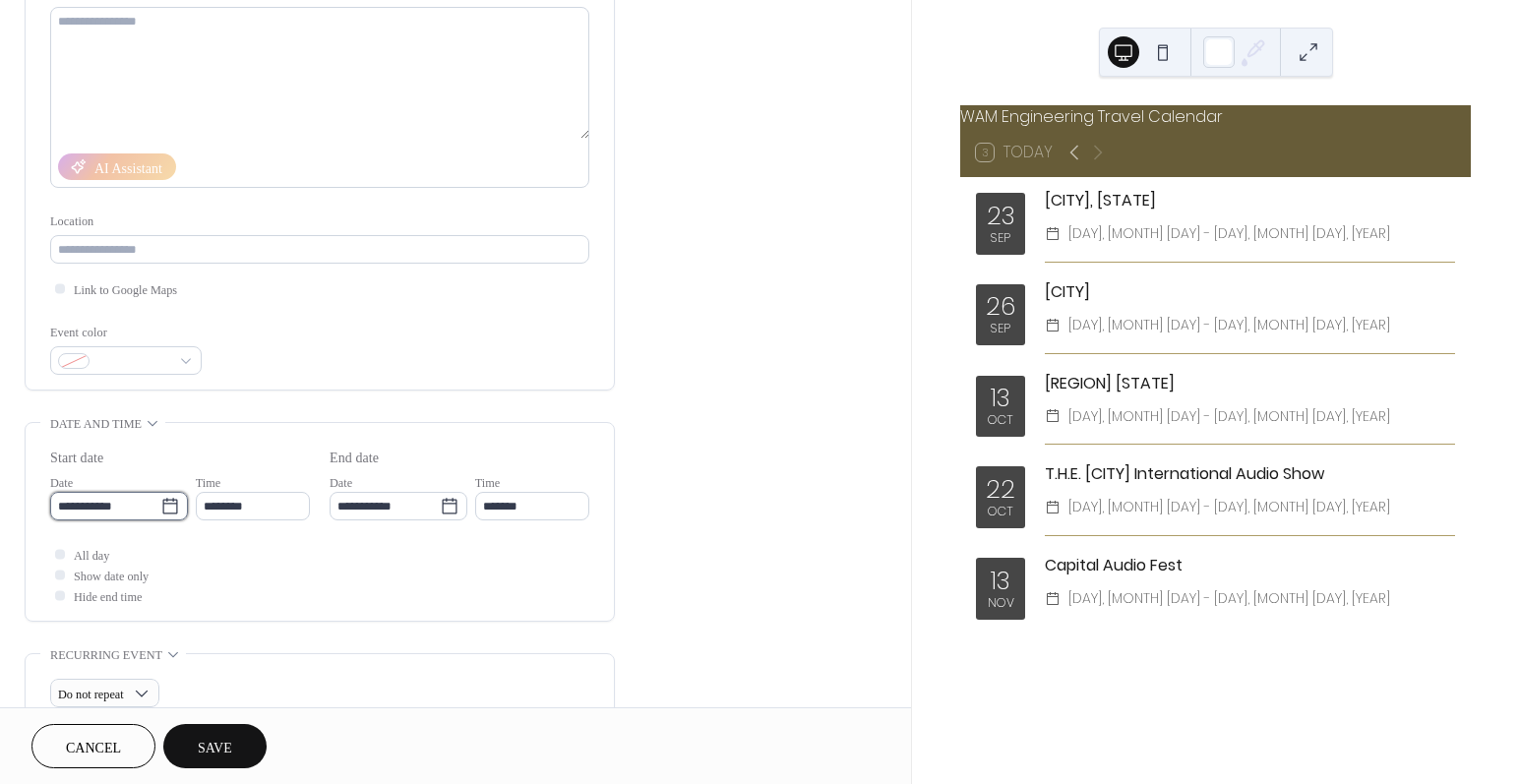 click on "**********" at bounding box center [105, 506] 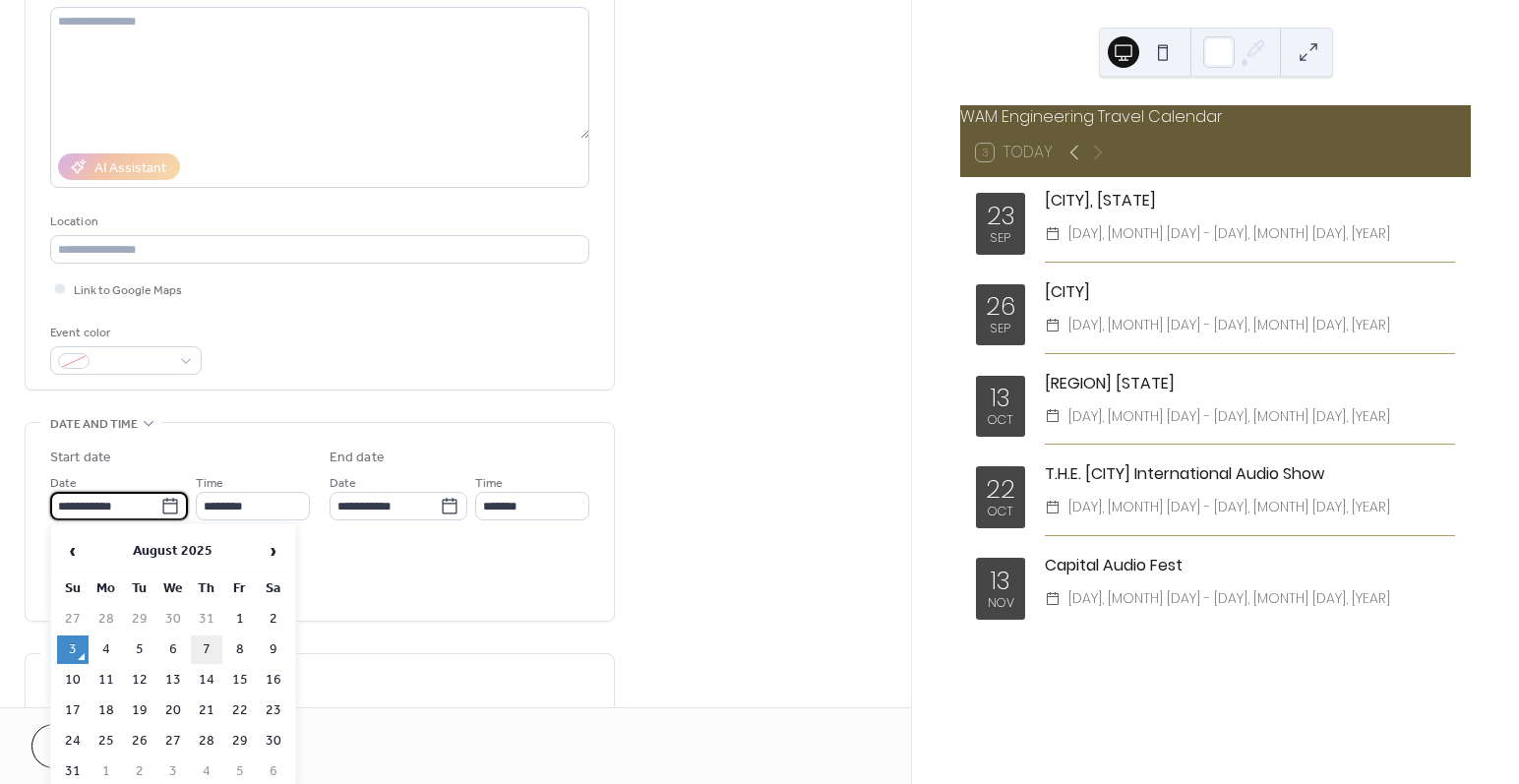 click on "7" at bounding box center [207, 649] 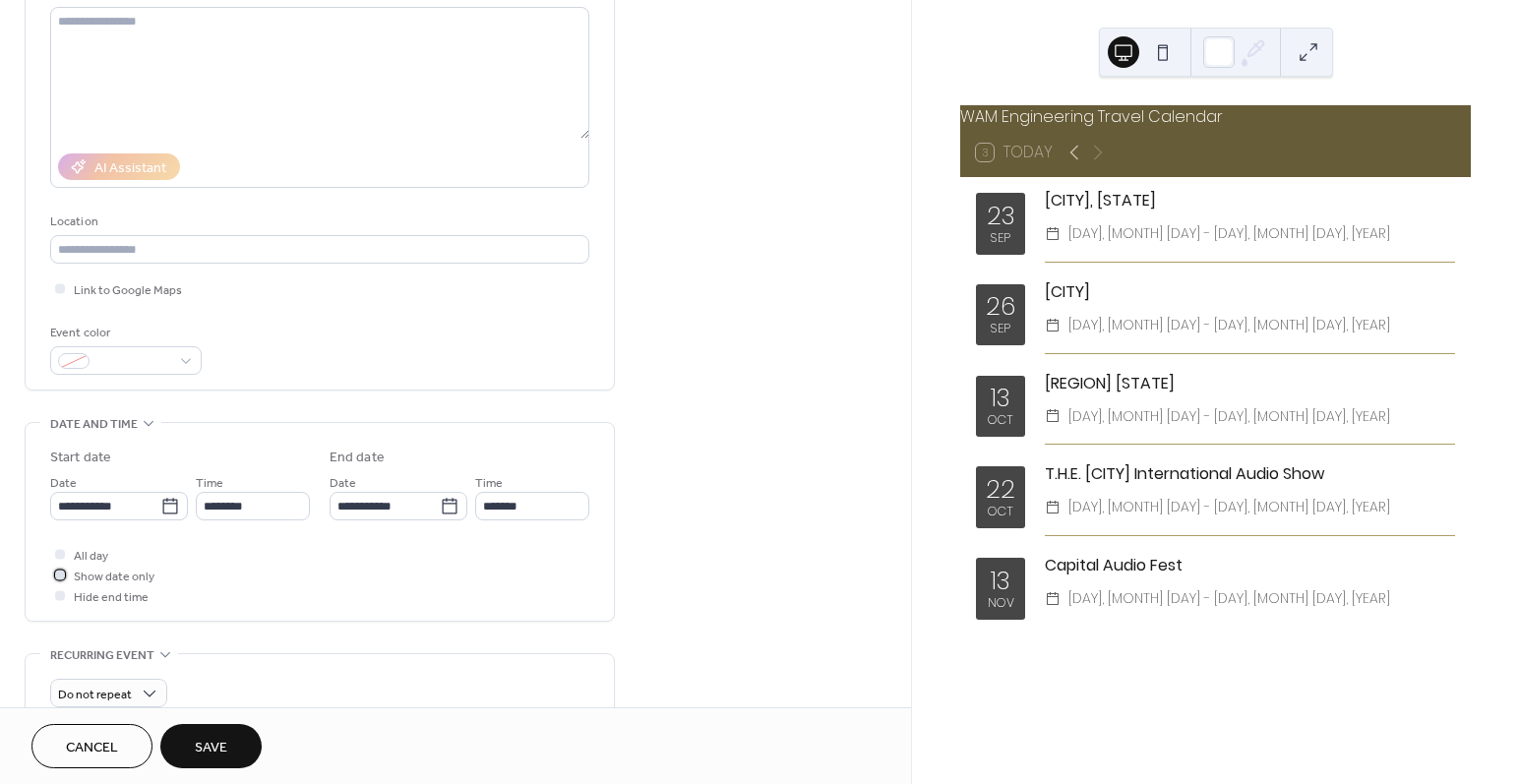 click at bounding box center (60, 574) 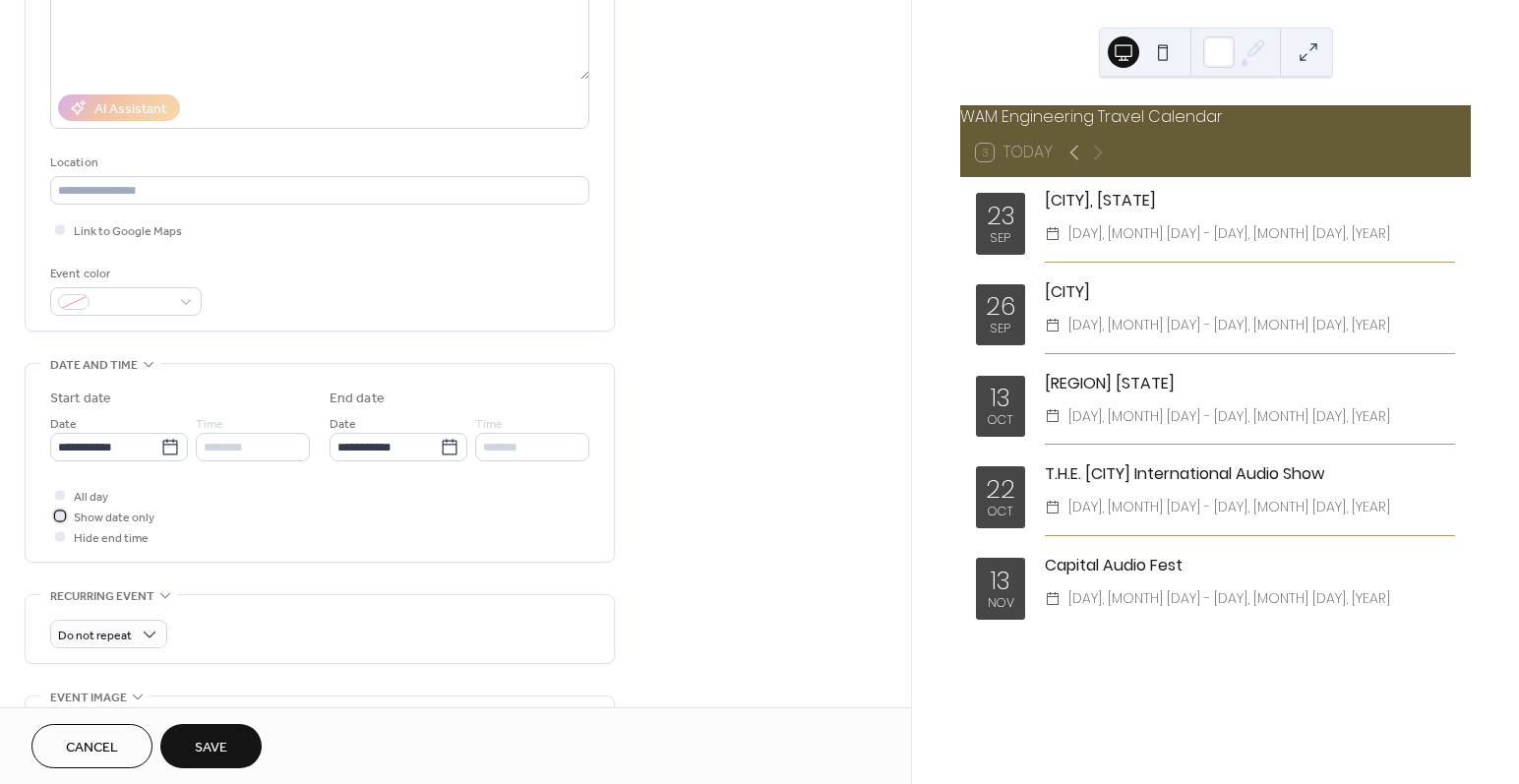 scroll, scrollTop: 437, scrollLeft: 0, axis: vertical 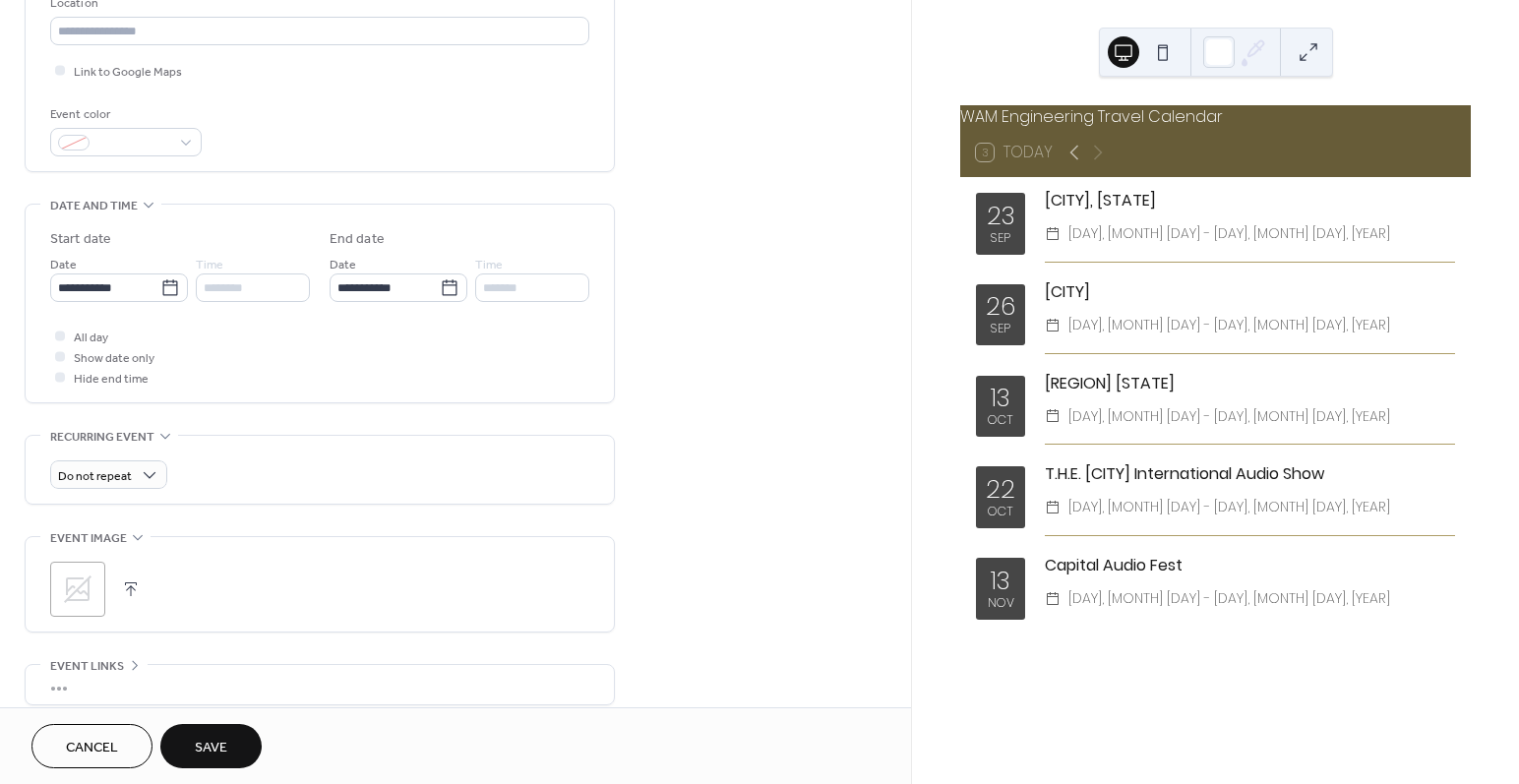 click on "Save" at bounding box center (211, 746) 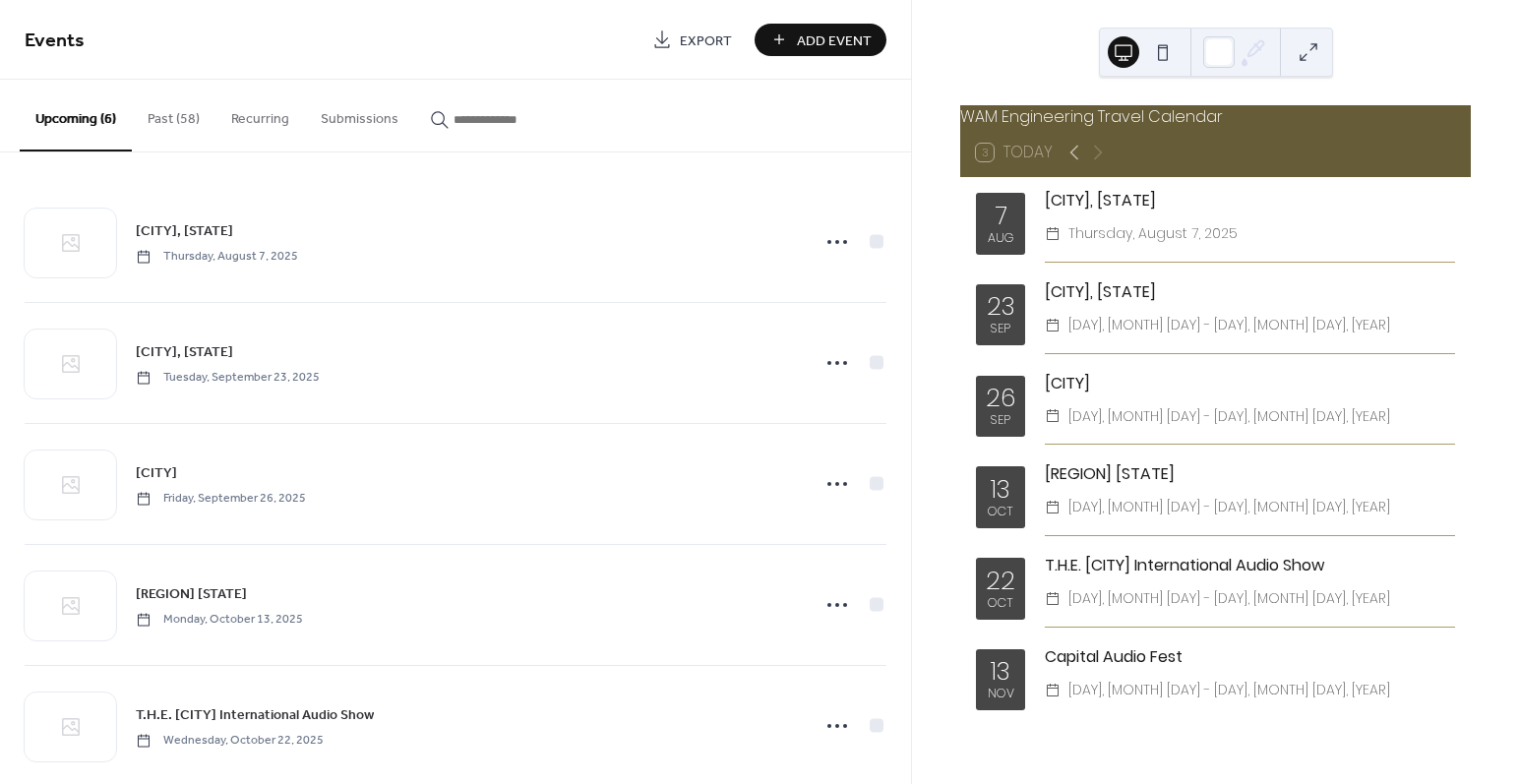 click on "Add Event" at bounding box center (834, 40) 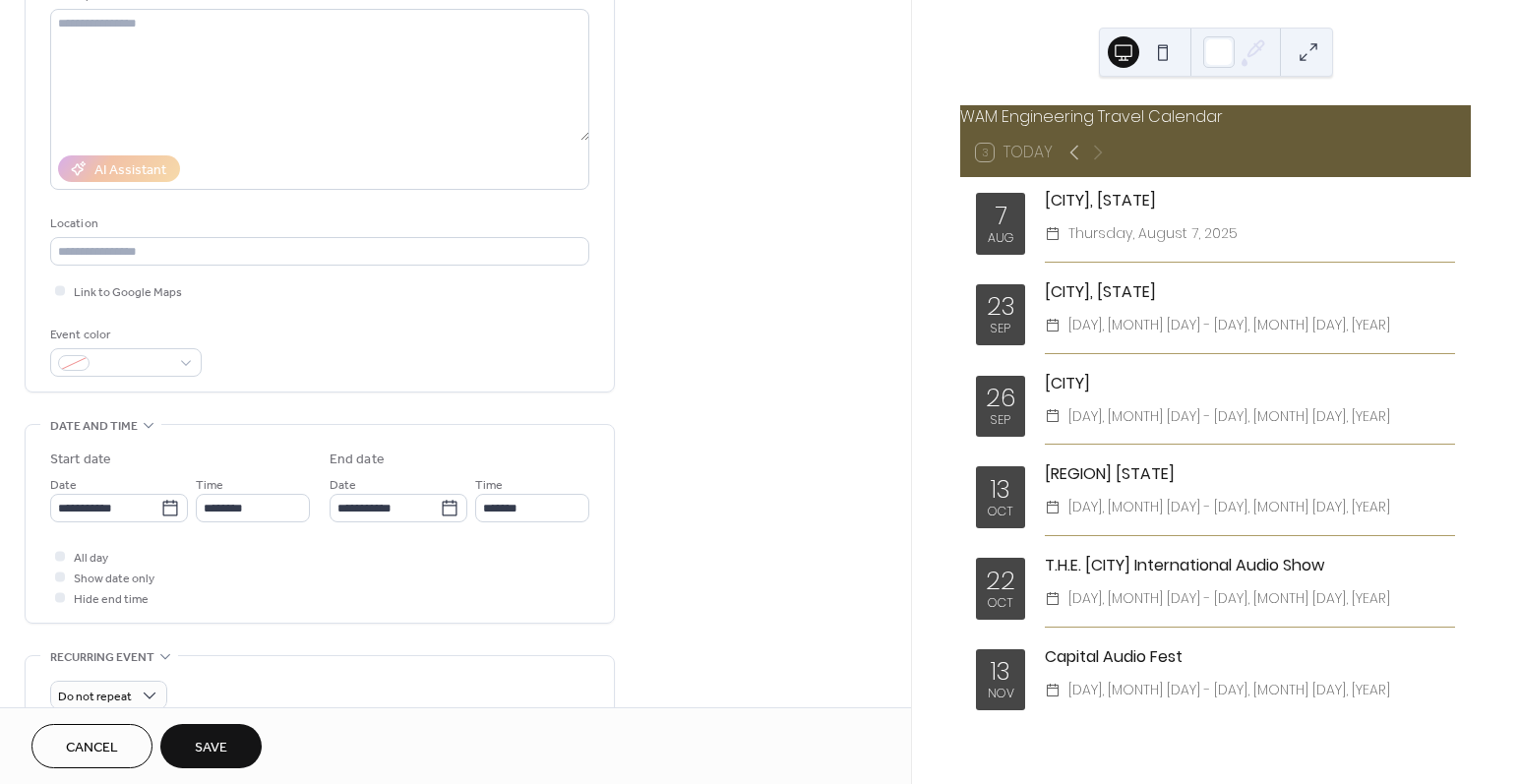 scroll, scrollTop: 218, scrollLeft: 0, axis: vertical 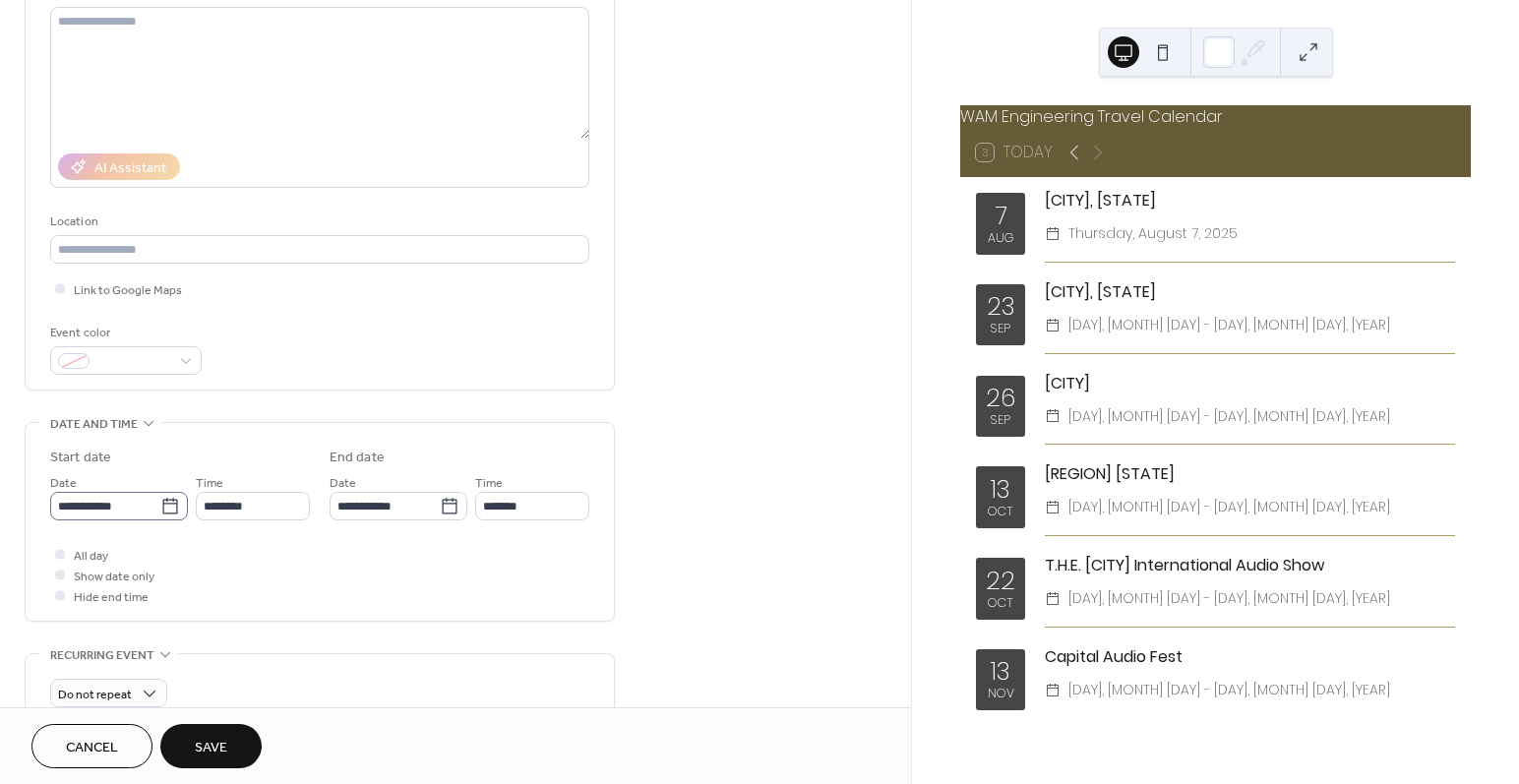 type on "**********" 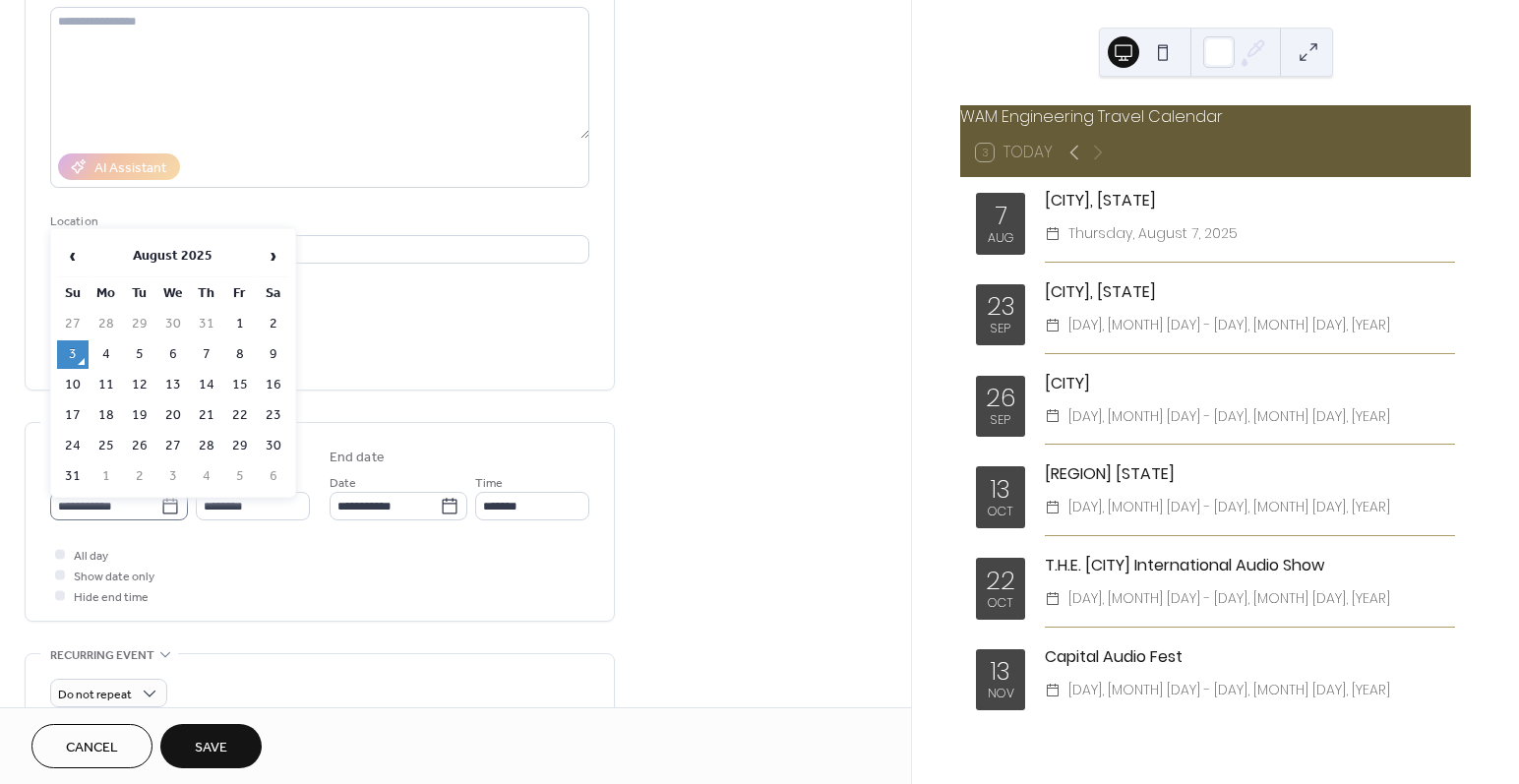 click 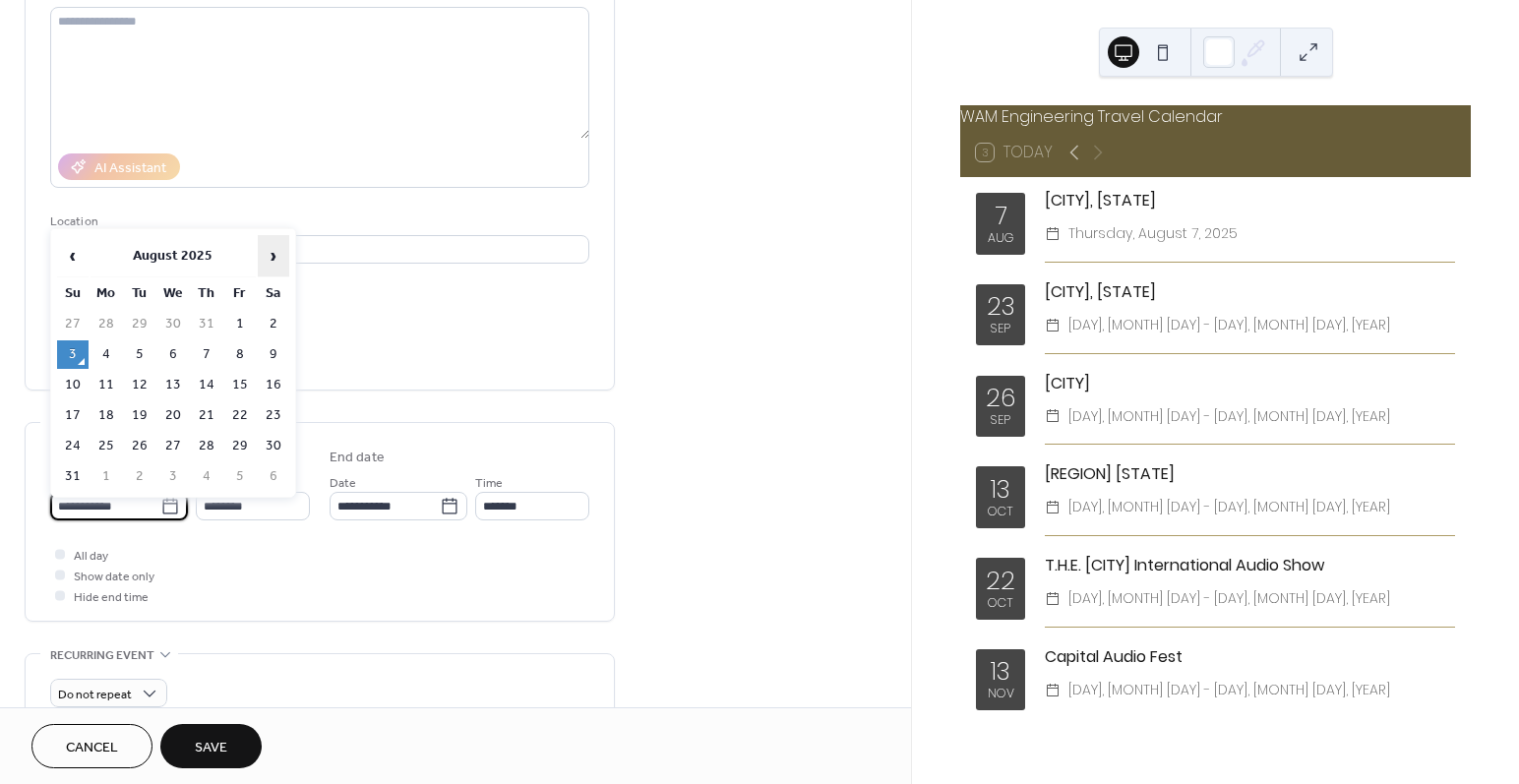 click on "›" at bounding box center [273, 256] 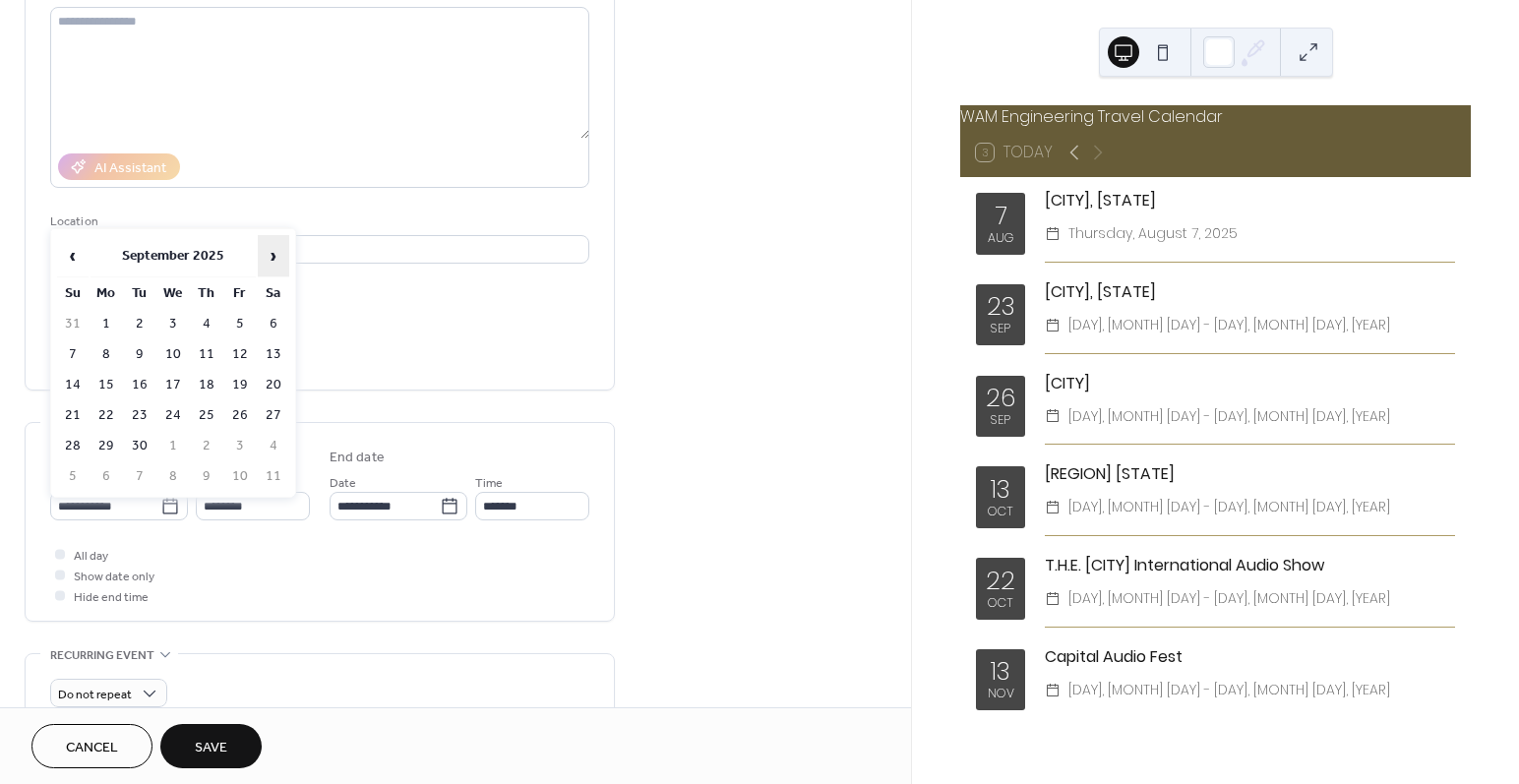 click on "›" at bounding box center (273, 256) 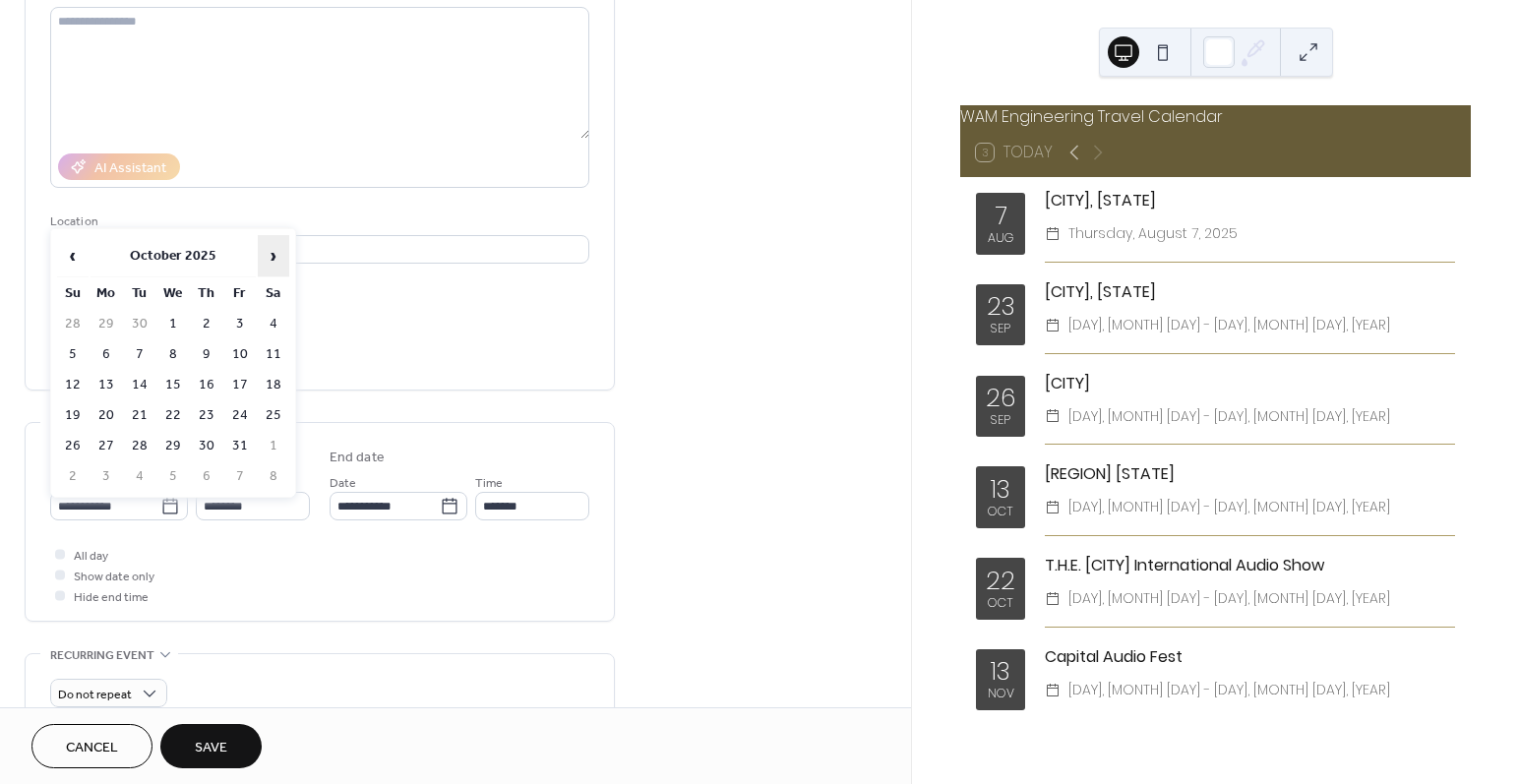 click on "›" at bounding box center [273, 256] 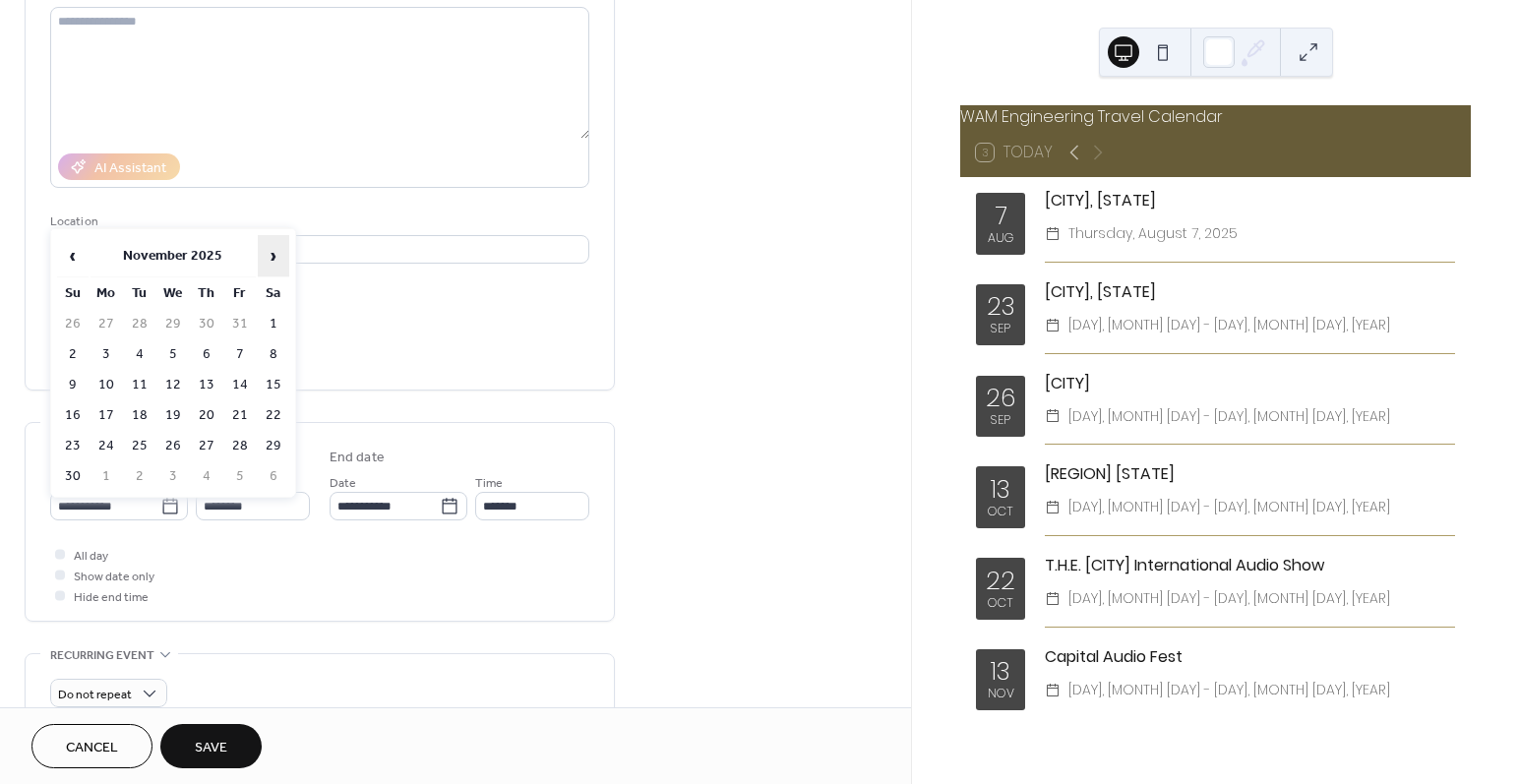 click on "›" at bounding box center (273, 256) 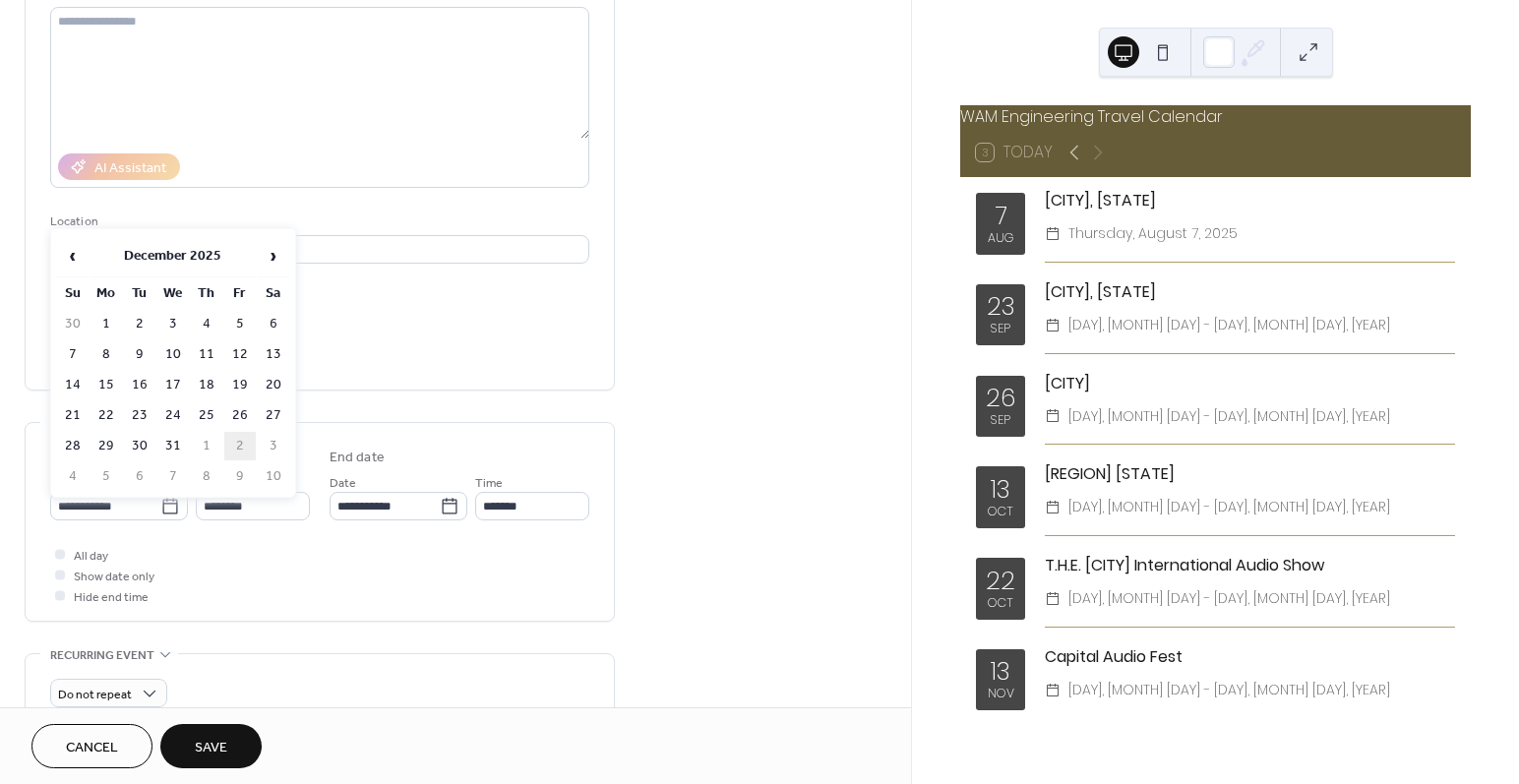 click on "2" at bounding box center (240, 446) 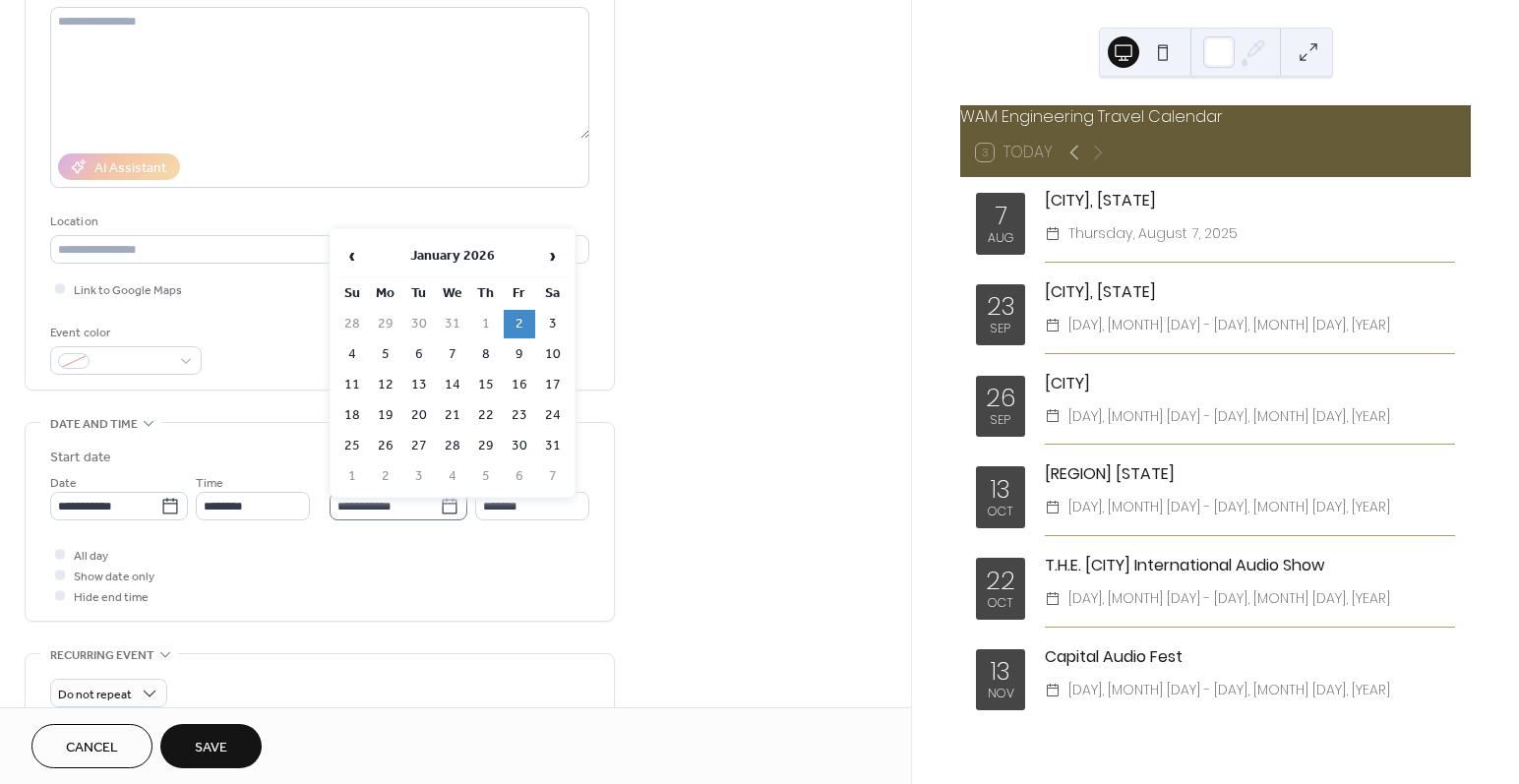 click 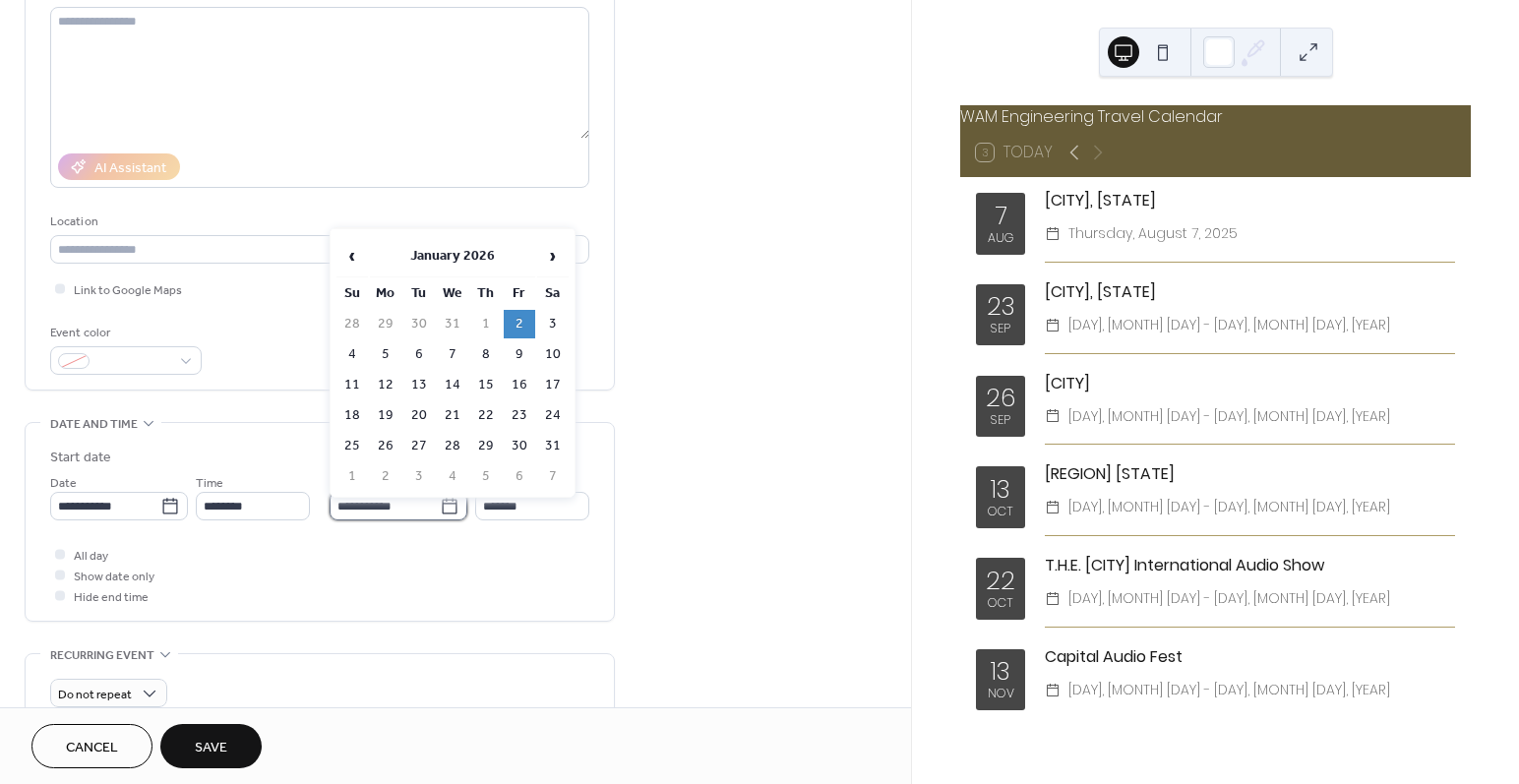 click on "**********" at bounding box center [385, 506] 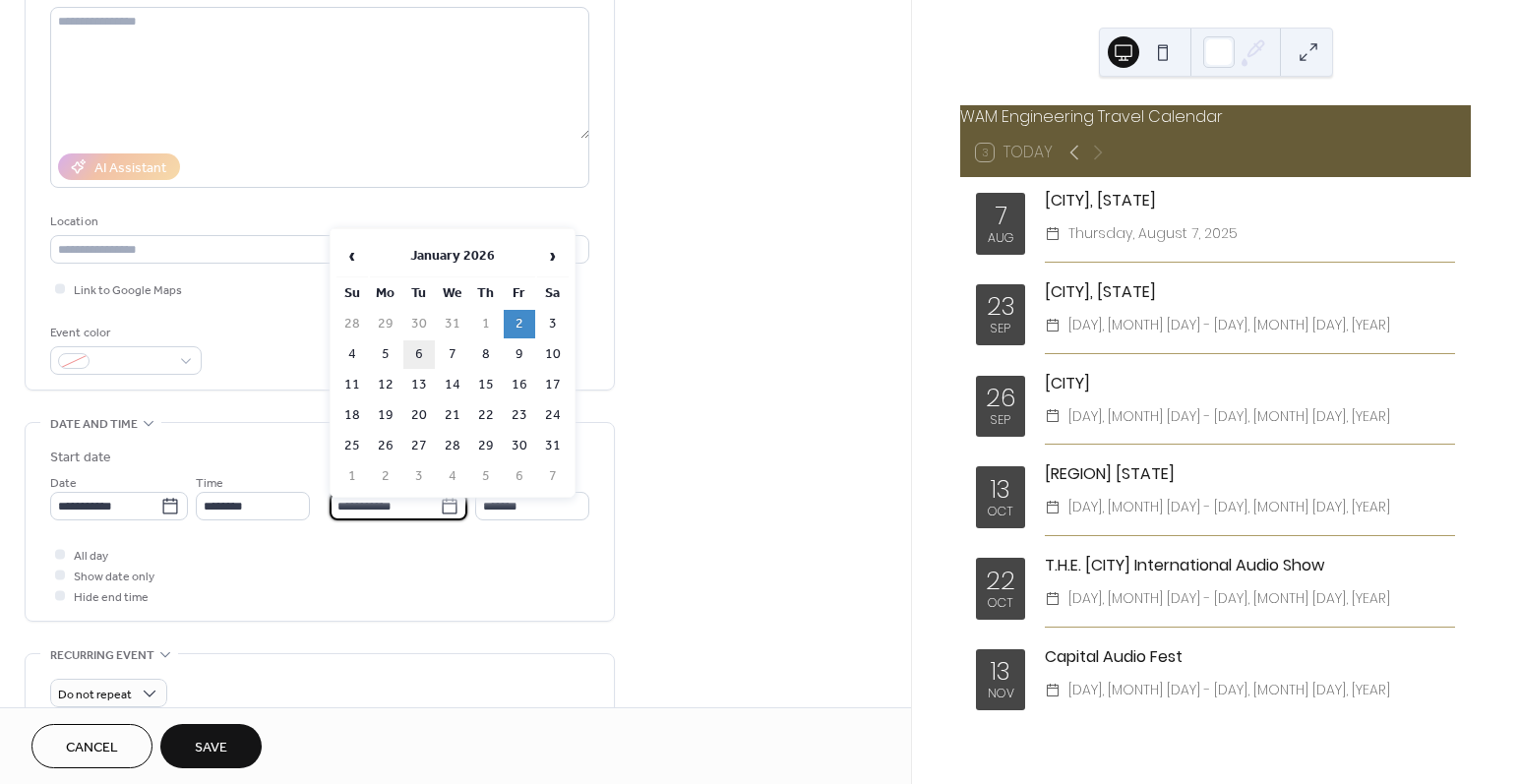 click on "6" at bounding box center [419, 354] 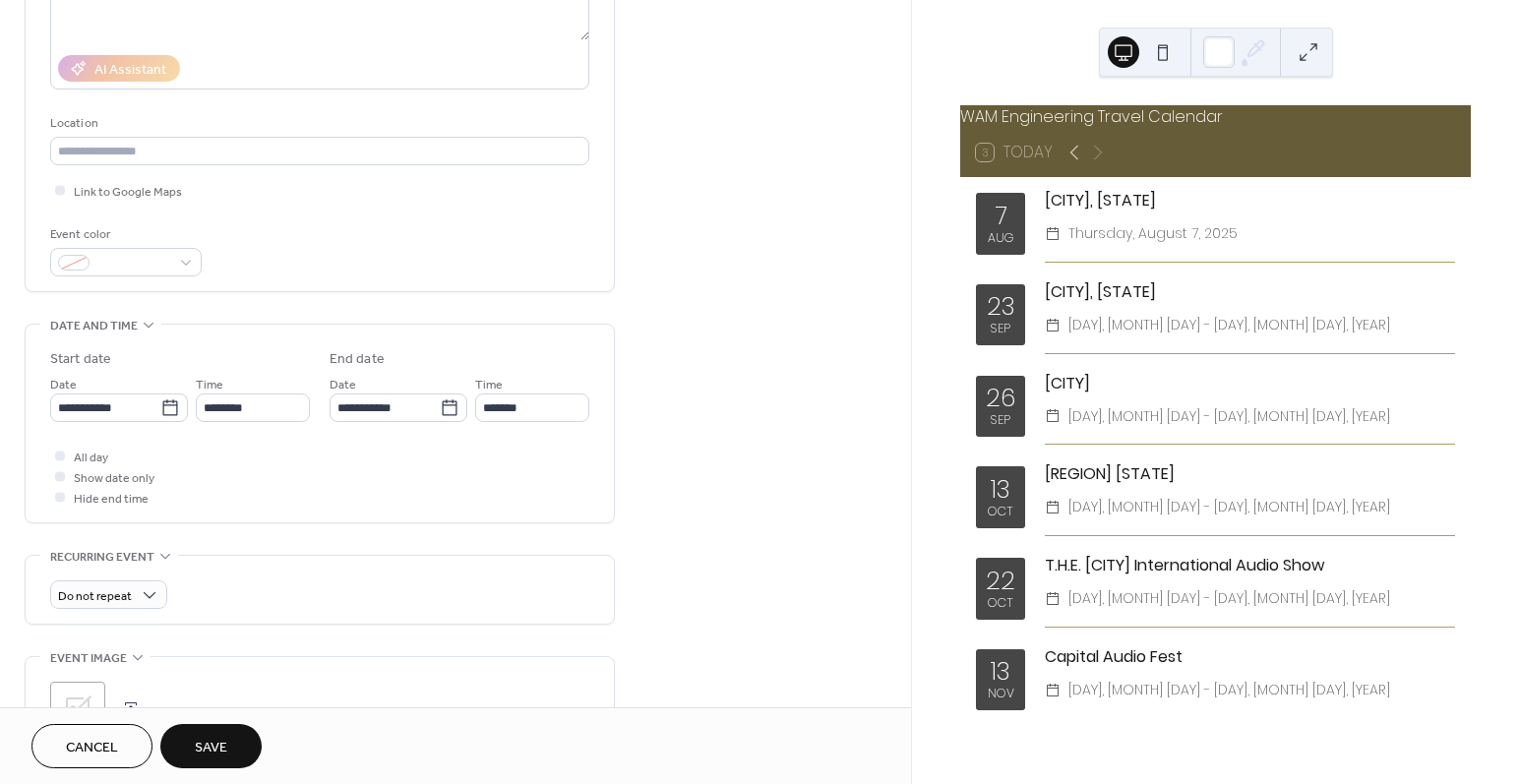 scroll, scrollTop: 328, scrollLeft: 0, axis: vertical 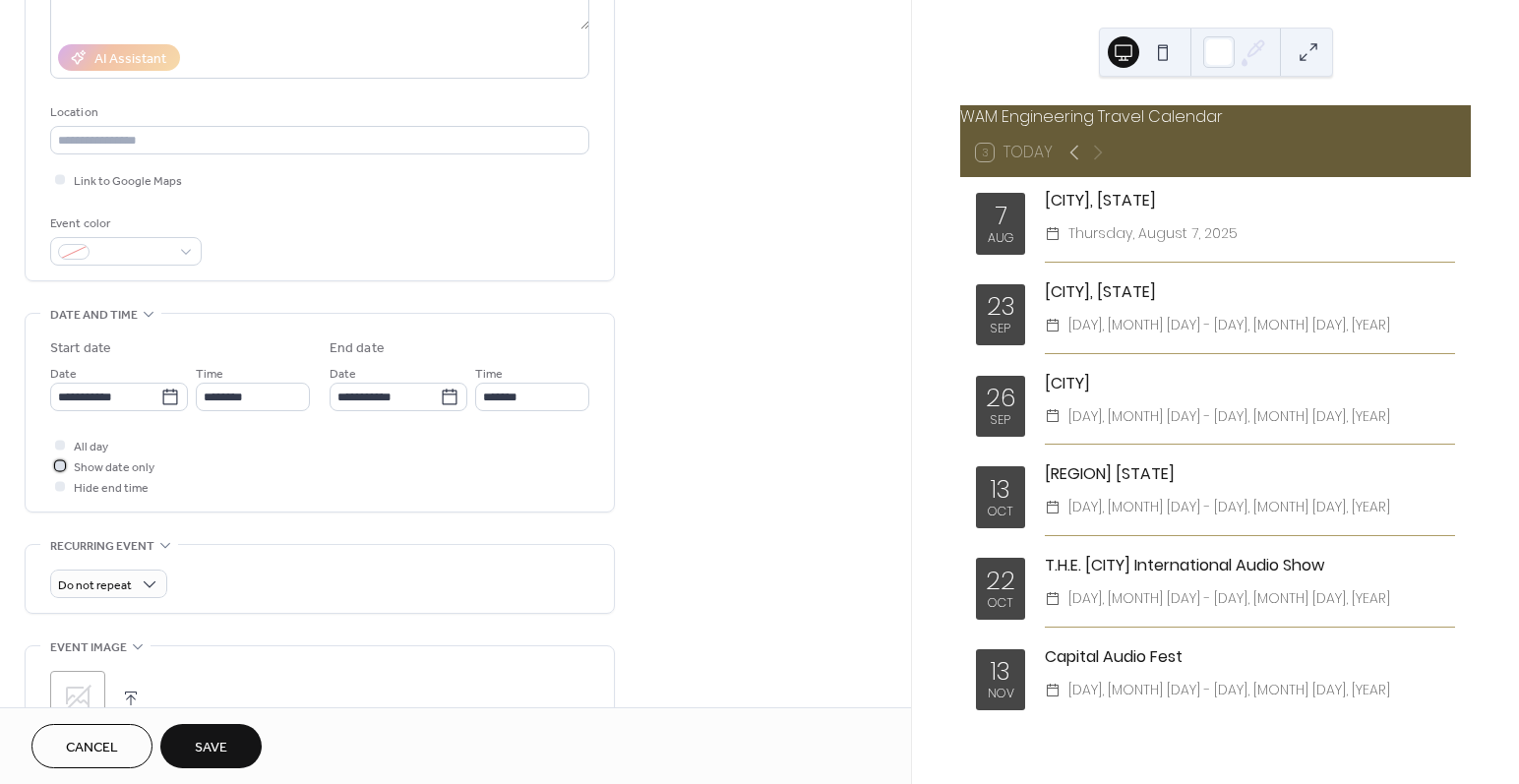 click at bounding box center (60, 465) 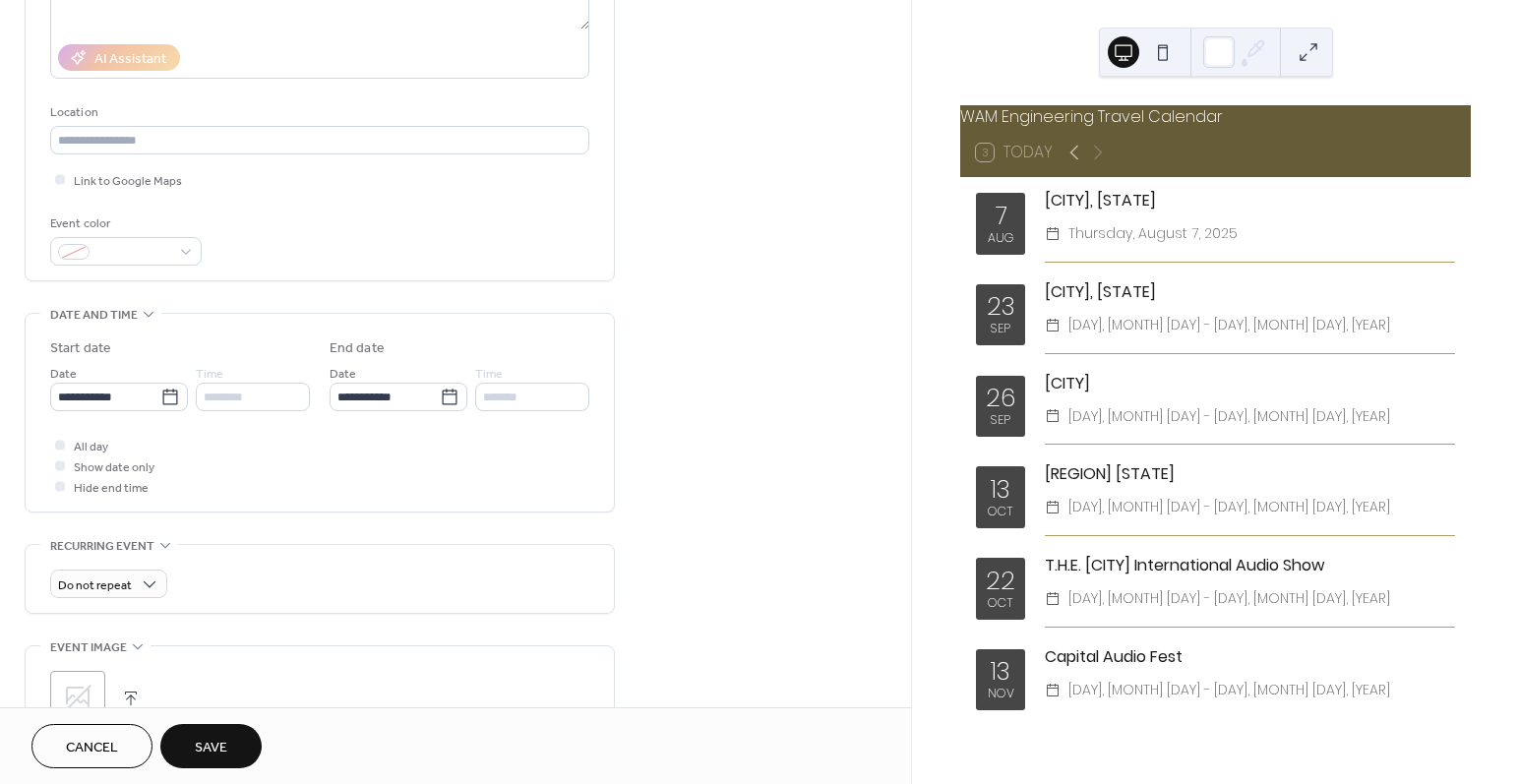 click on "Save" at bounding box center [211, 746] 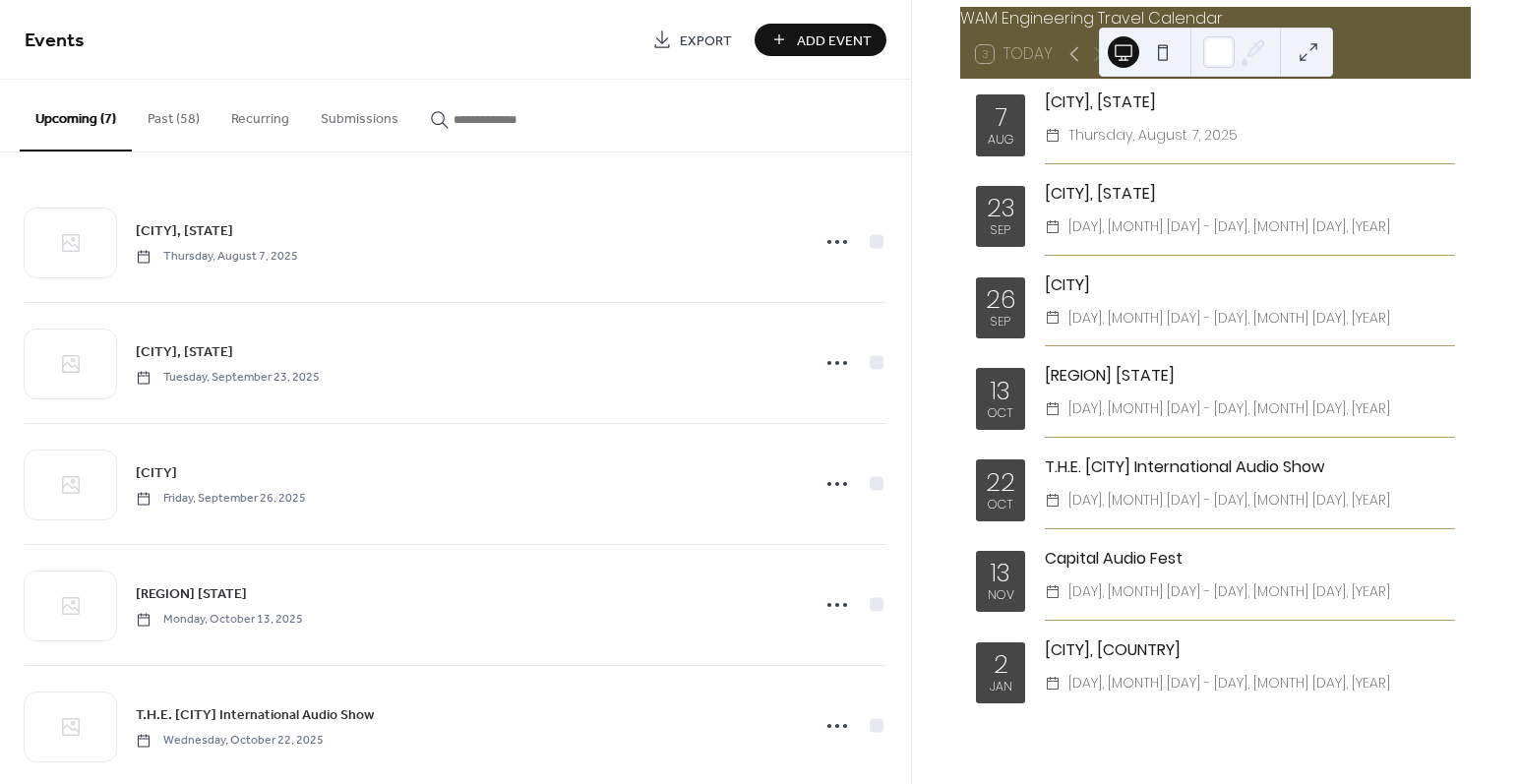 scroll, scrollTop: 109, scrollLeft: 0, axis: vertical 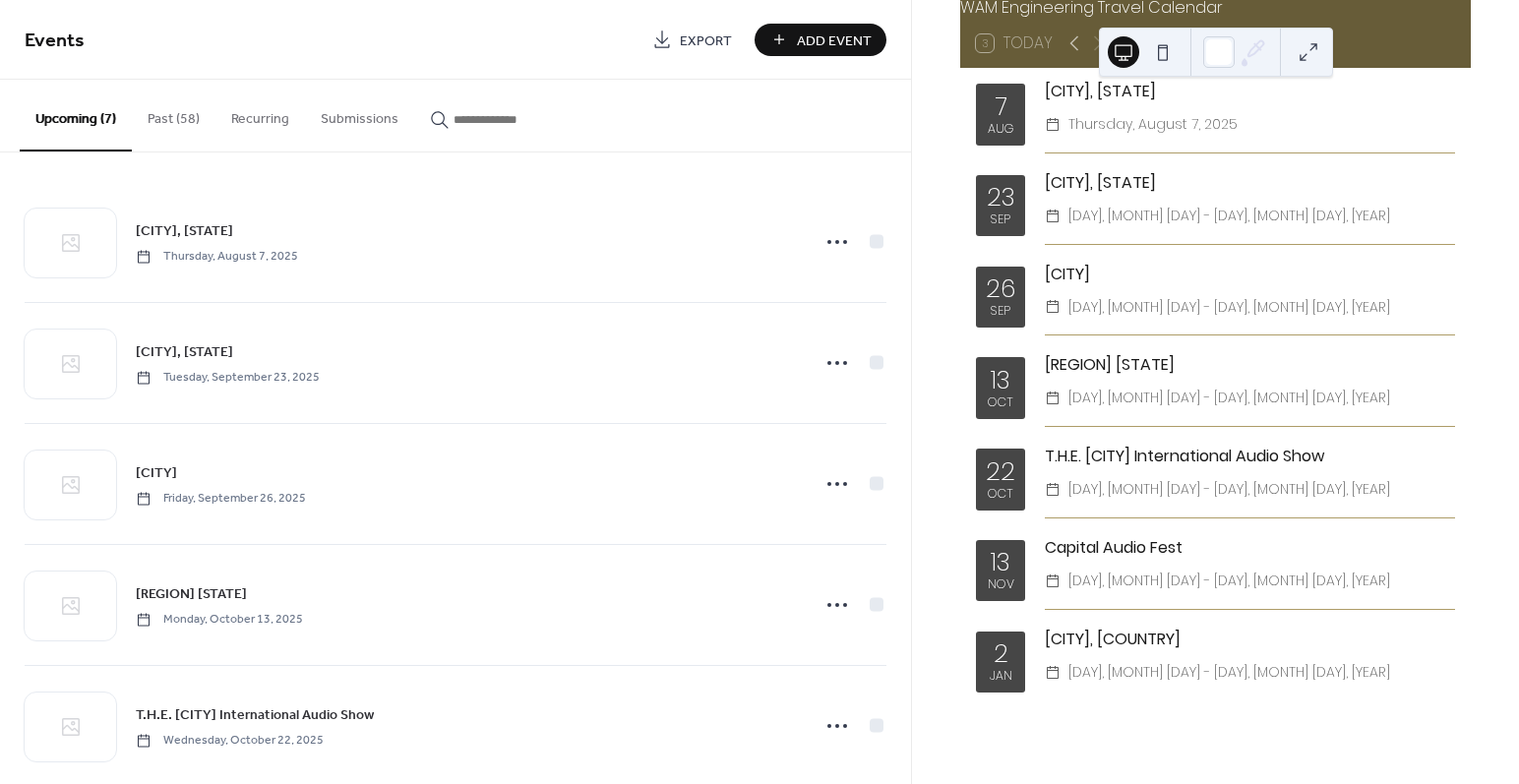 click on "Add Event" at bounding box center (820, 39) 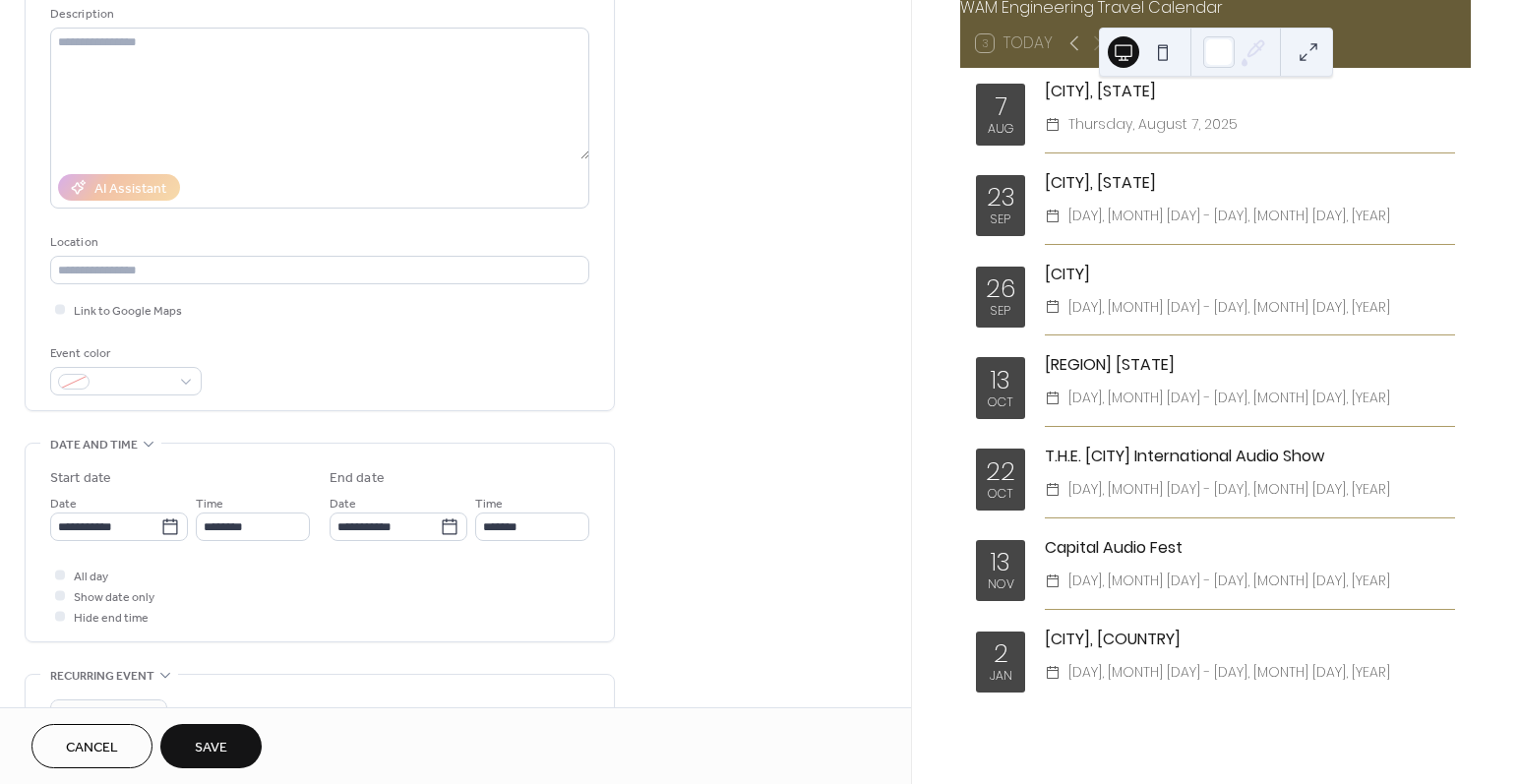 scroll, scrollTop: 218, scrollLeft: 0, axis: vertical 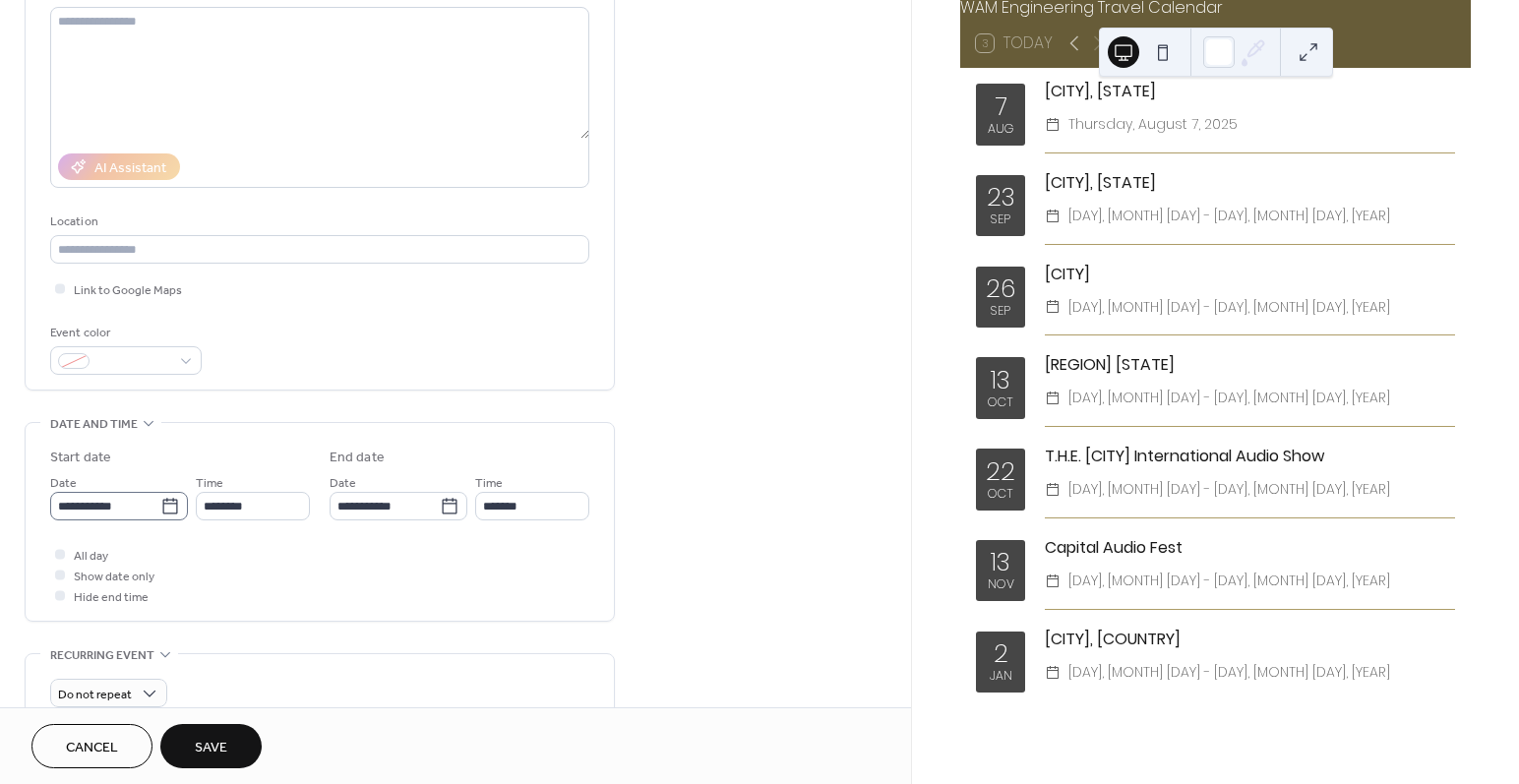 type on "*********" 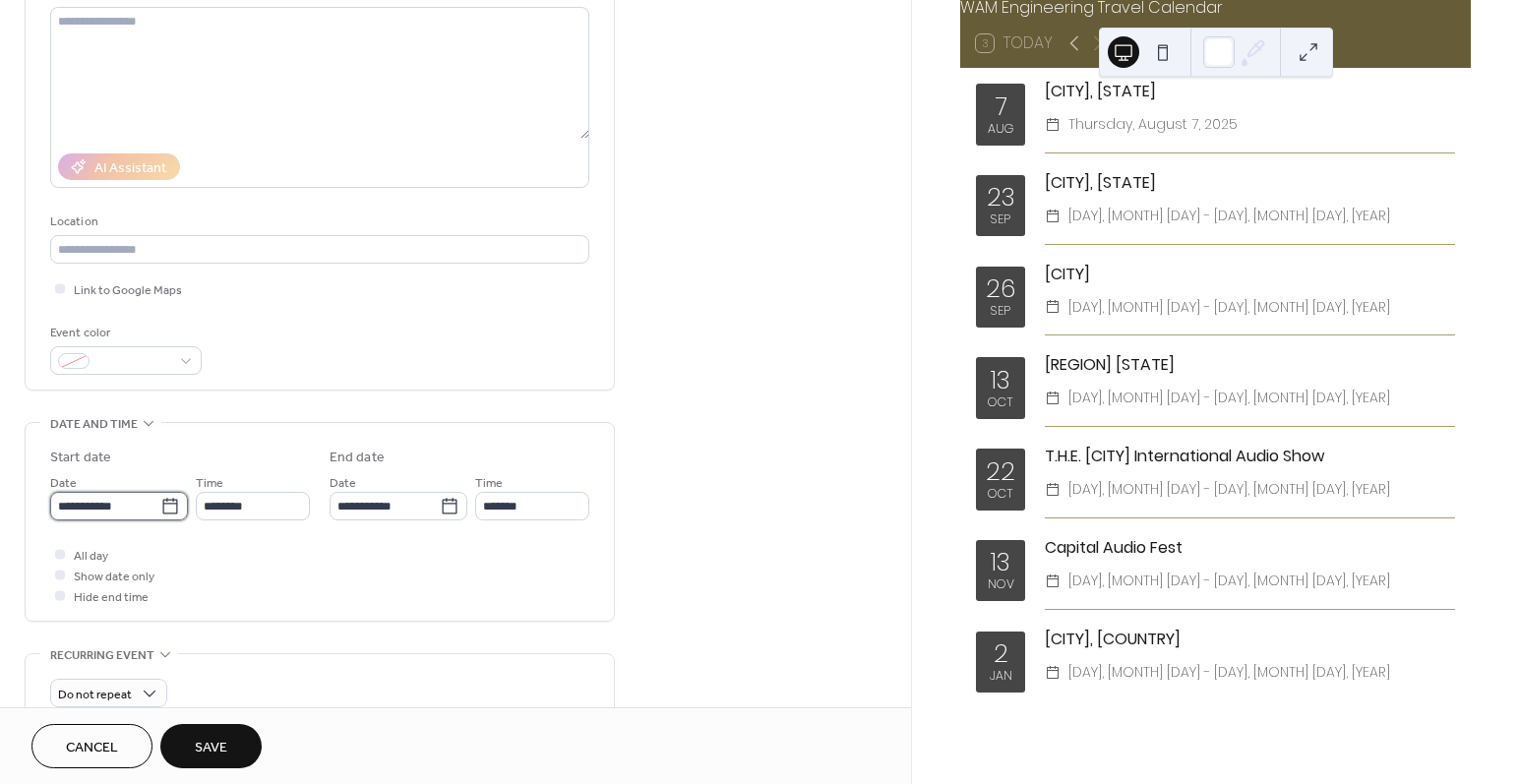 click on "**********" at bounding box center [105, 506] 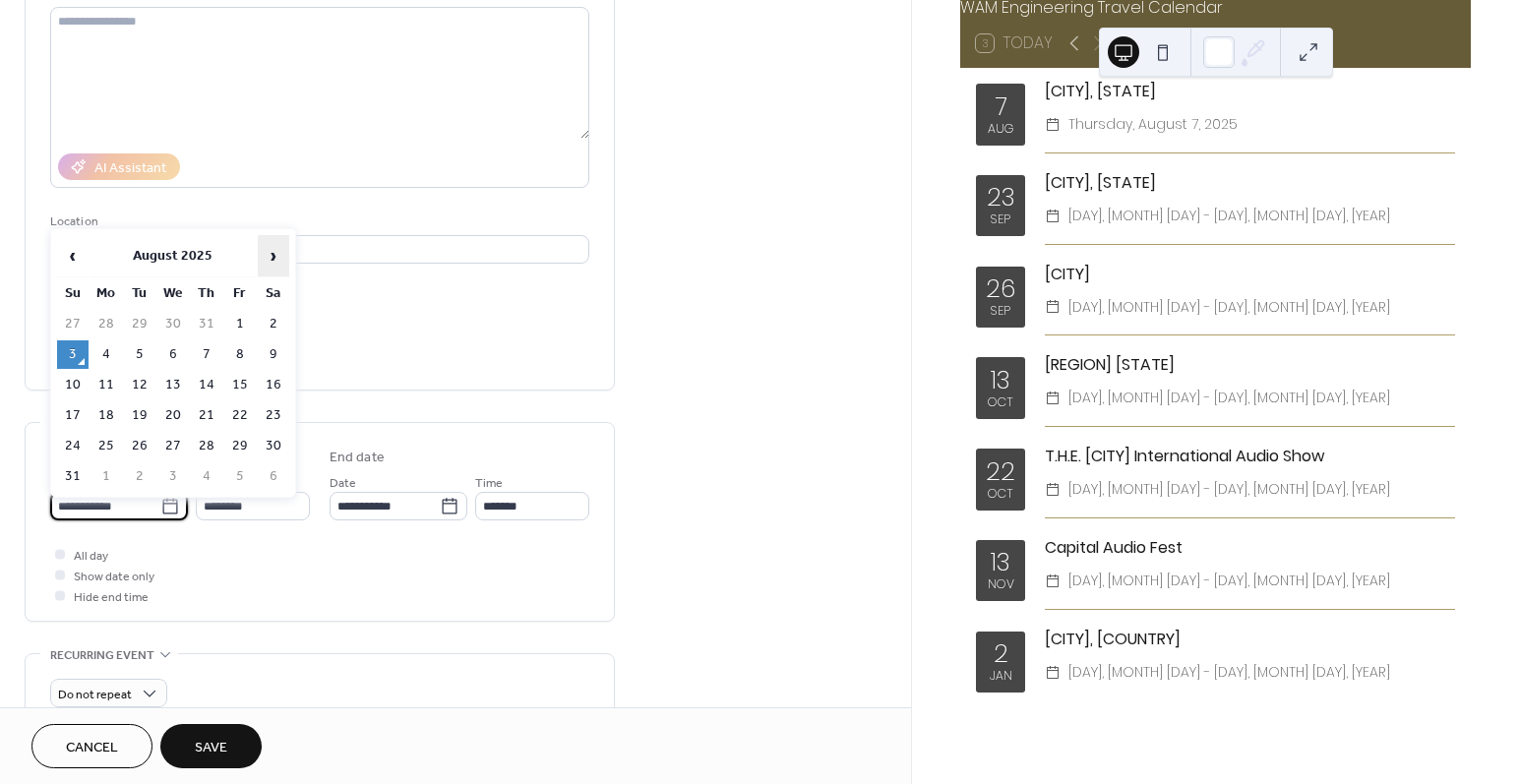 click on "›" at bounding box center (273, 256) 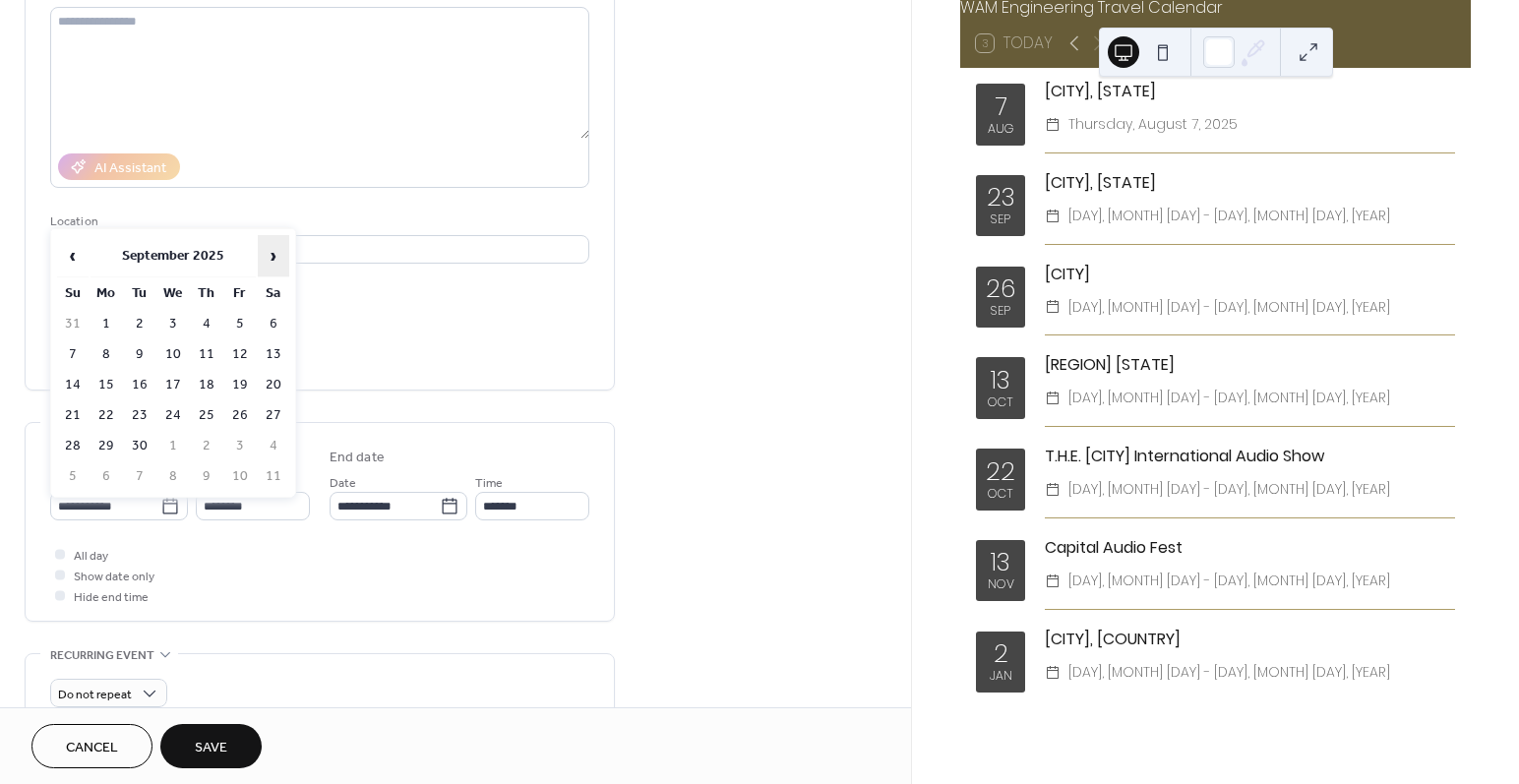 click on "›" at bounding box center (273, 256) 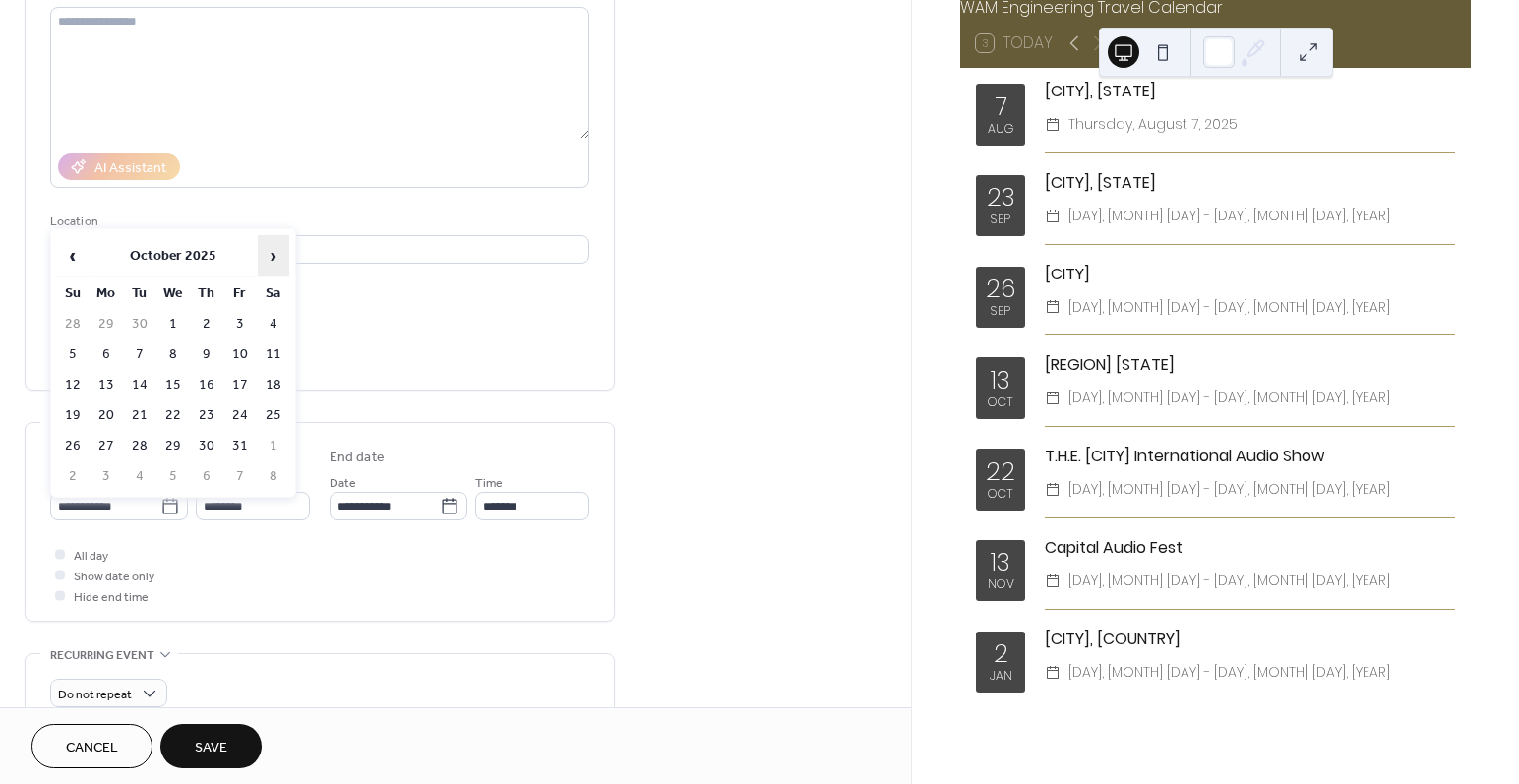 click on "›" at bounding box center [273, 256] 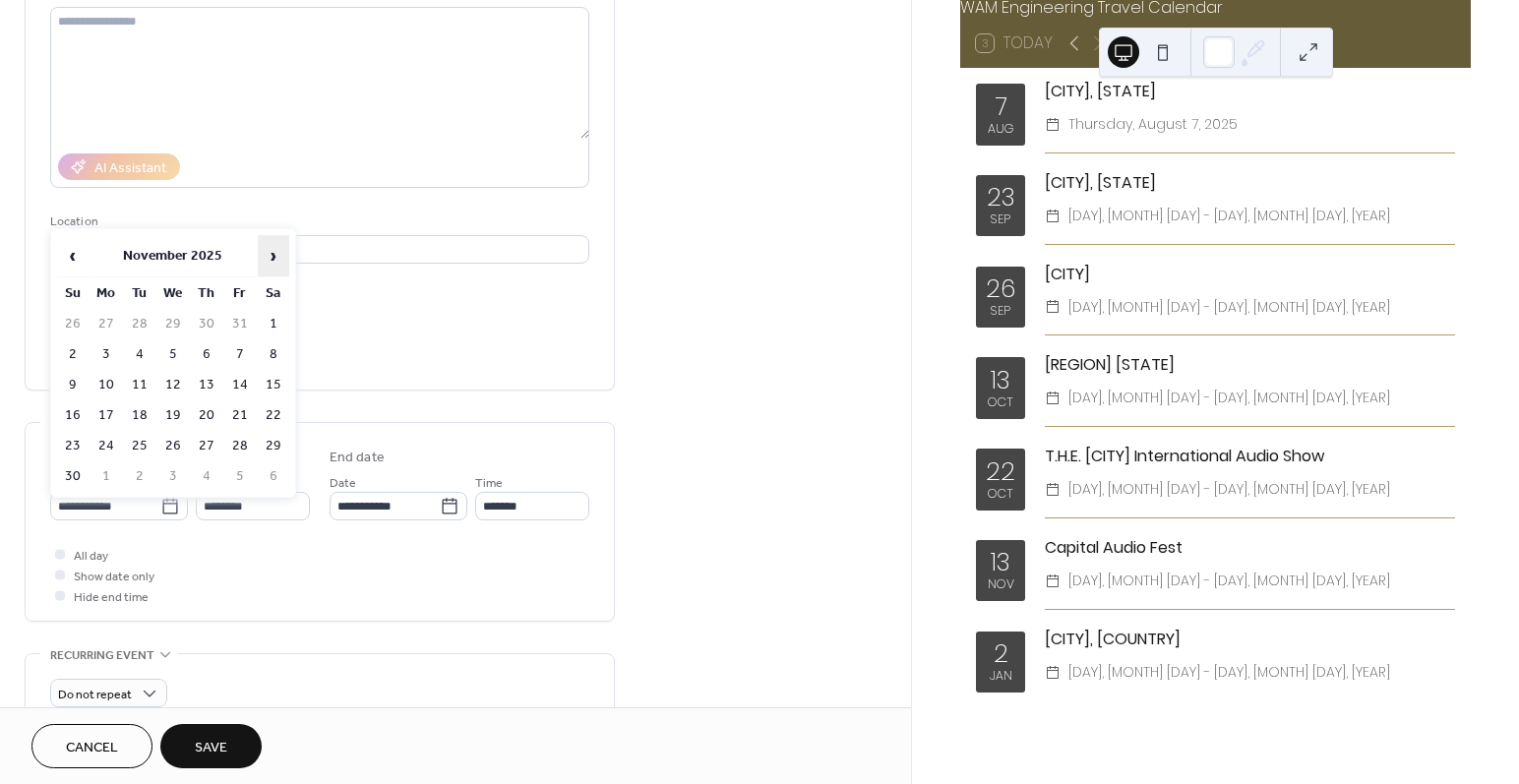 click on "›" at bounding box center (273, 256) 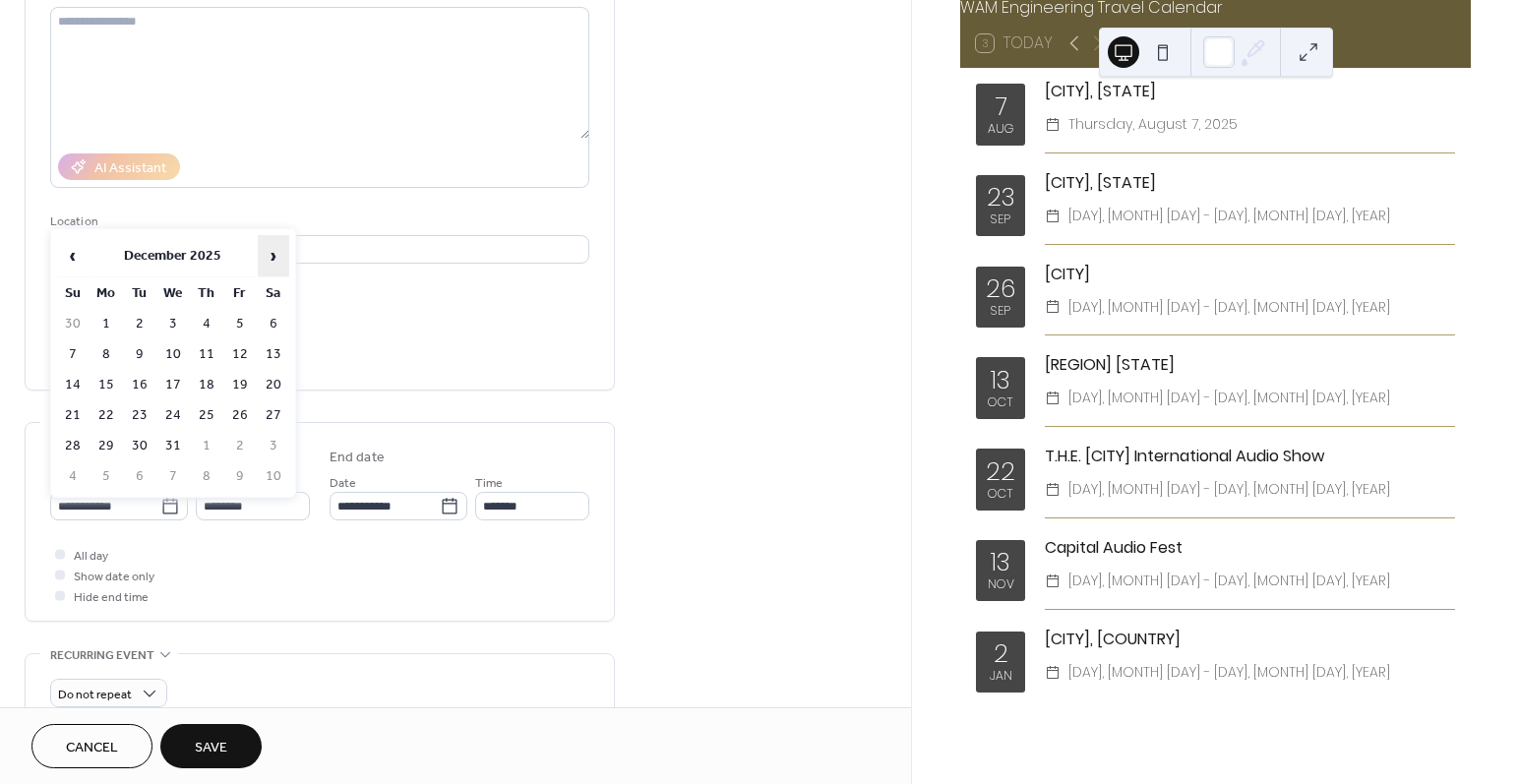 click on "›" at bounding box center [273, 256] 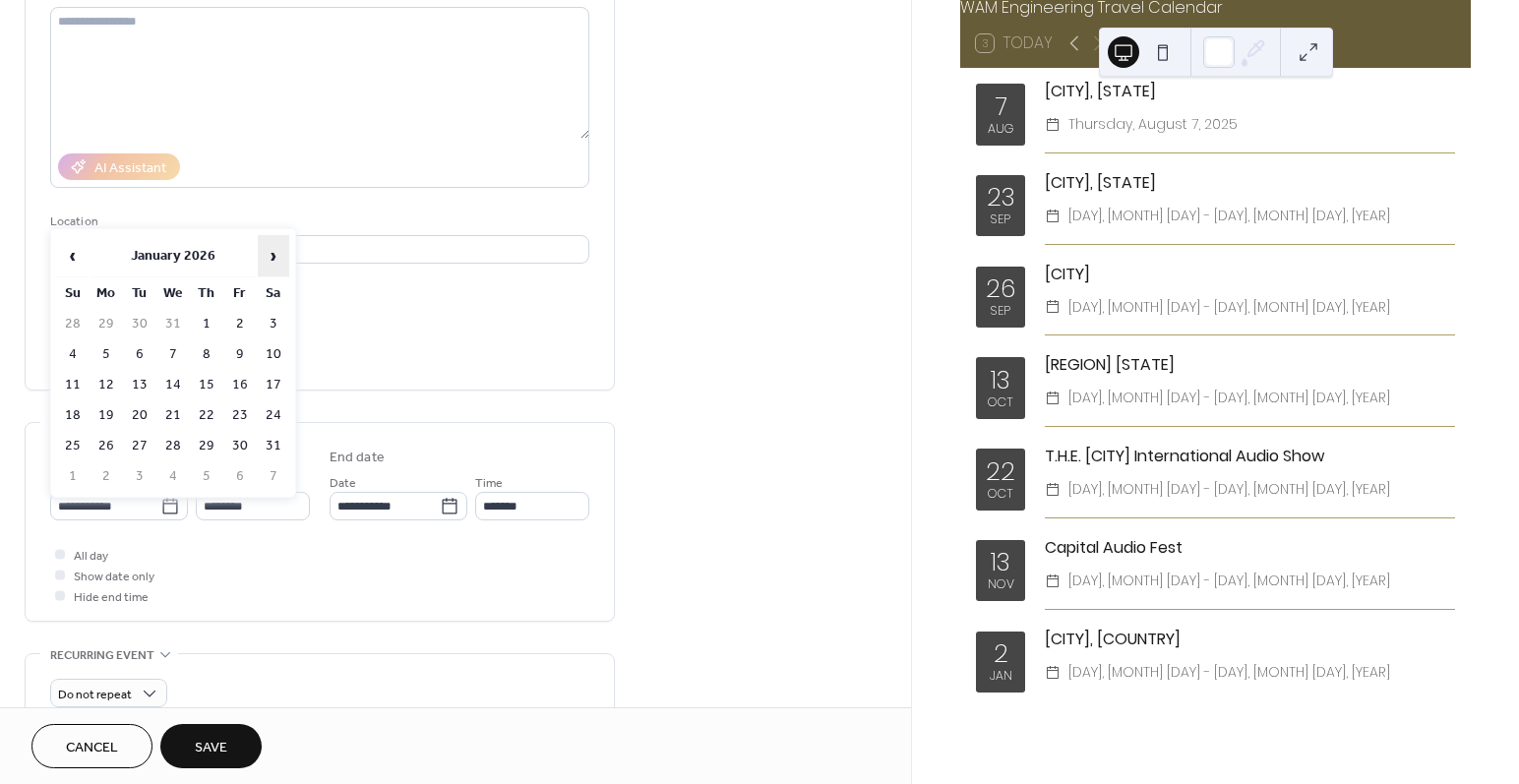 click on "›" at bounding box center (273, 256) 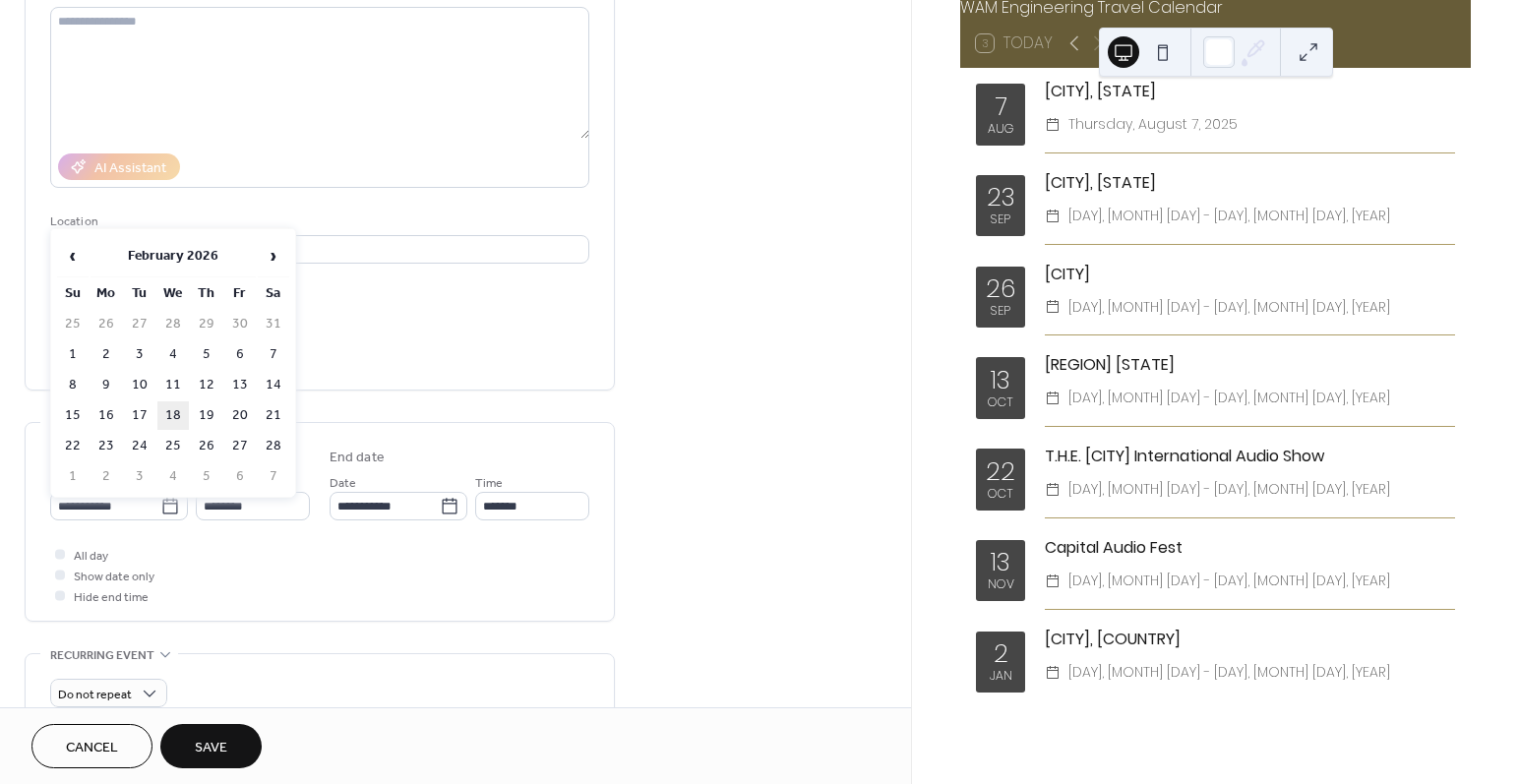 click on "18" at bounding box center (173, 415) 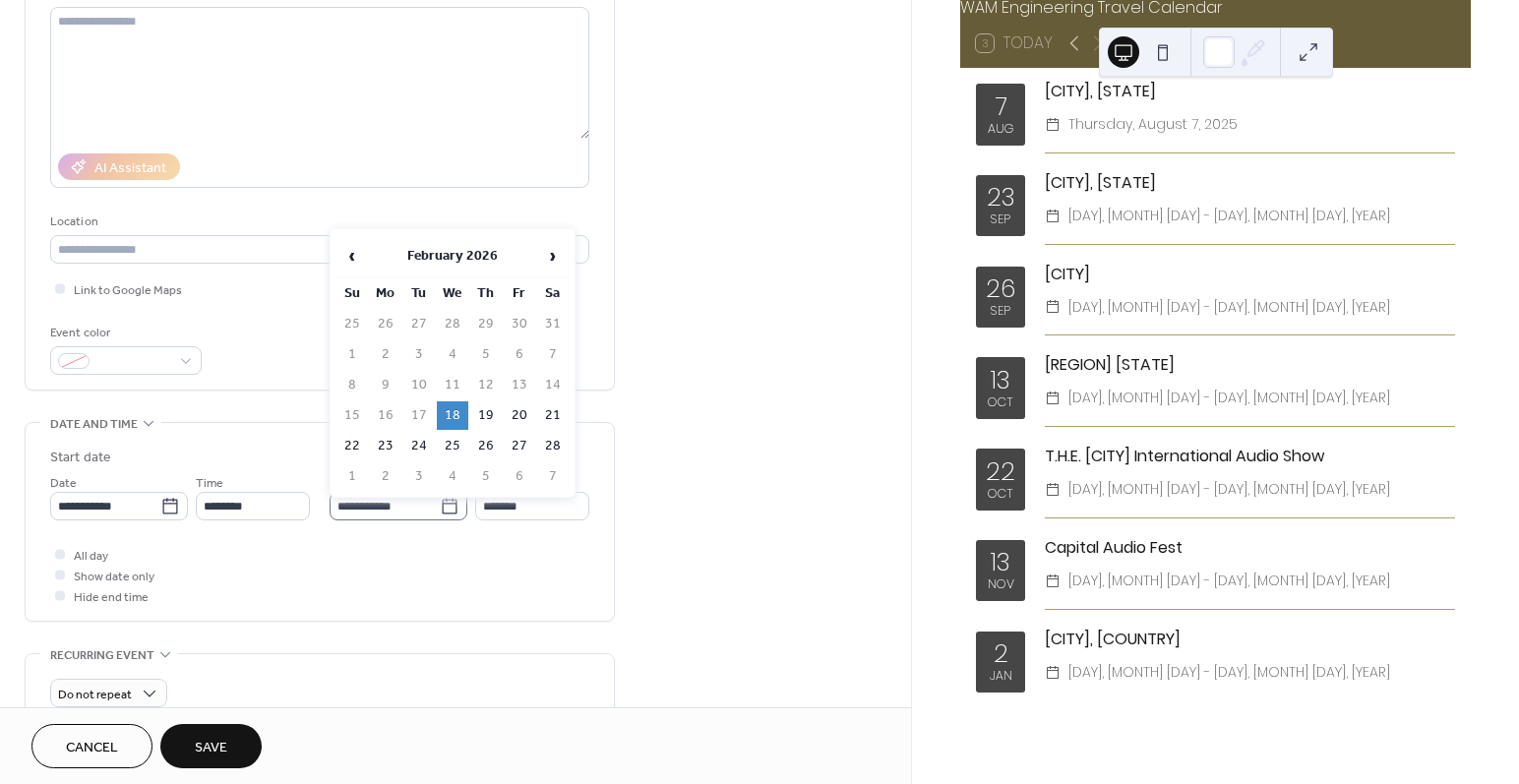 click 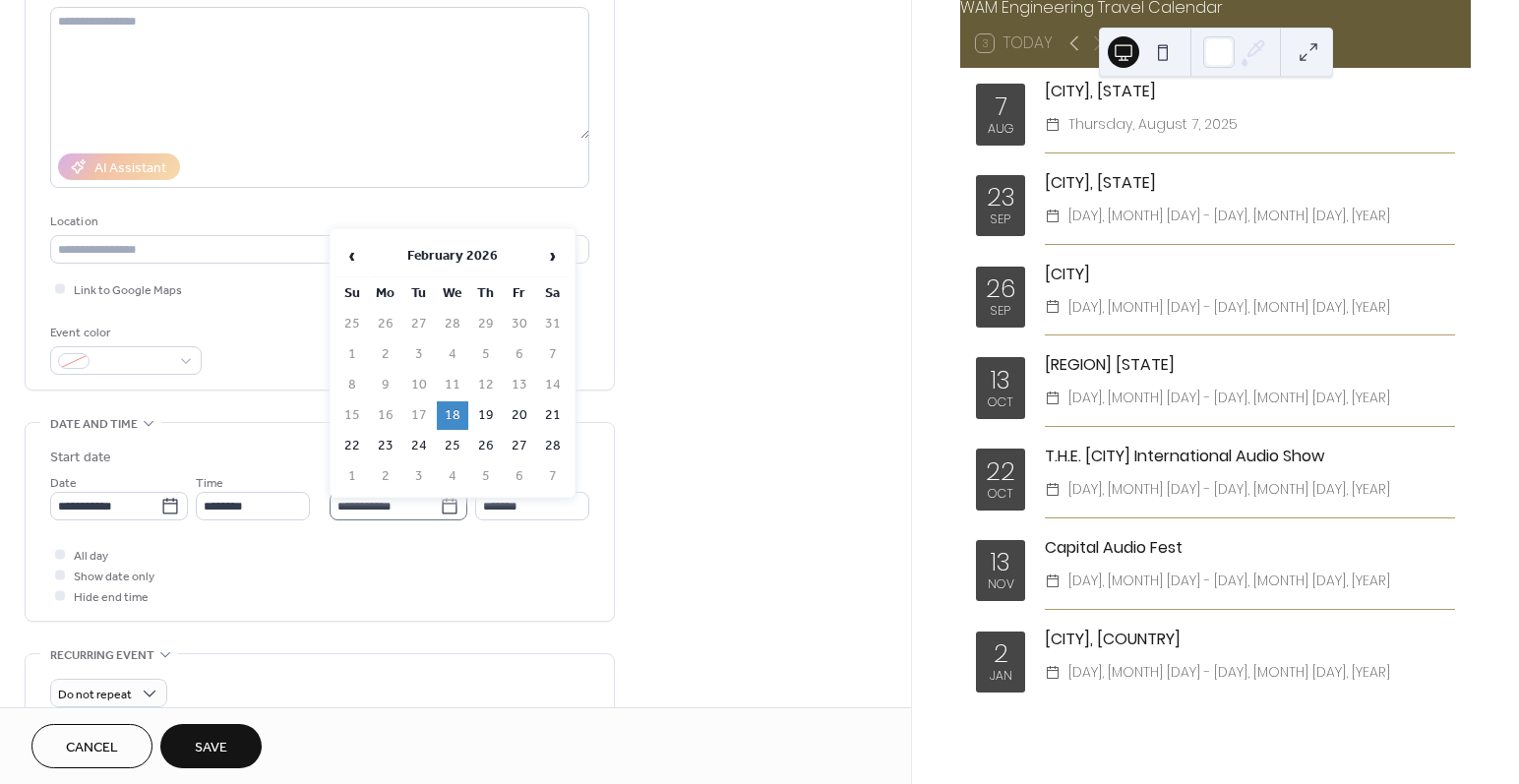 click on "**********" at bounding box center [385, 506] 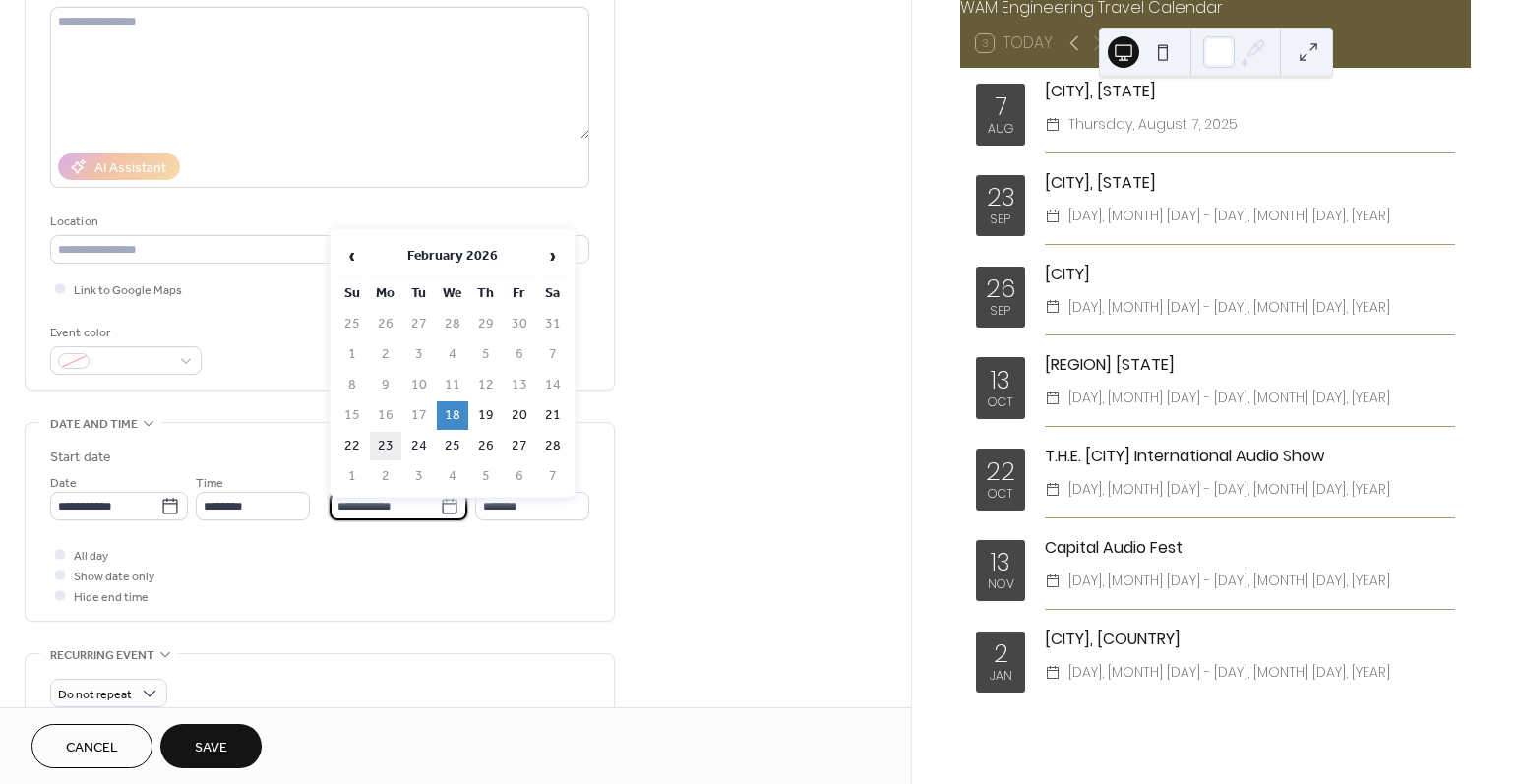 click on "23" at bounding box center (386, 446) 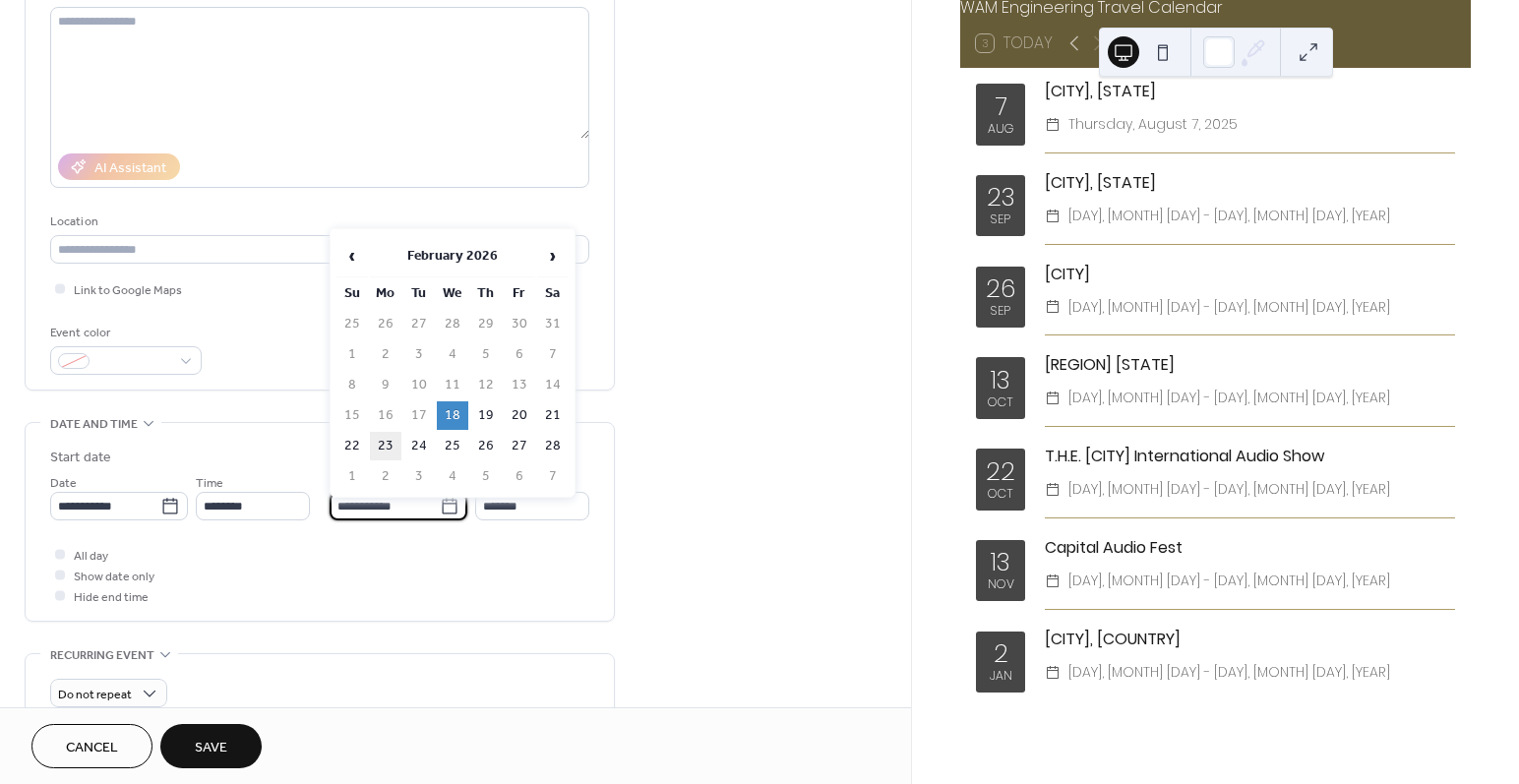 type on "**********" 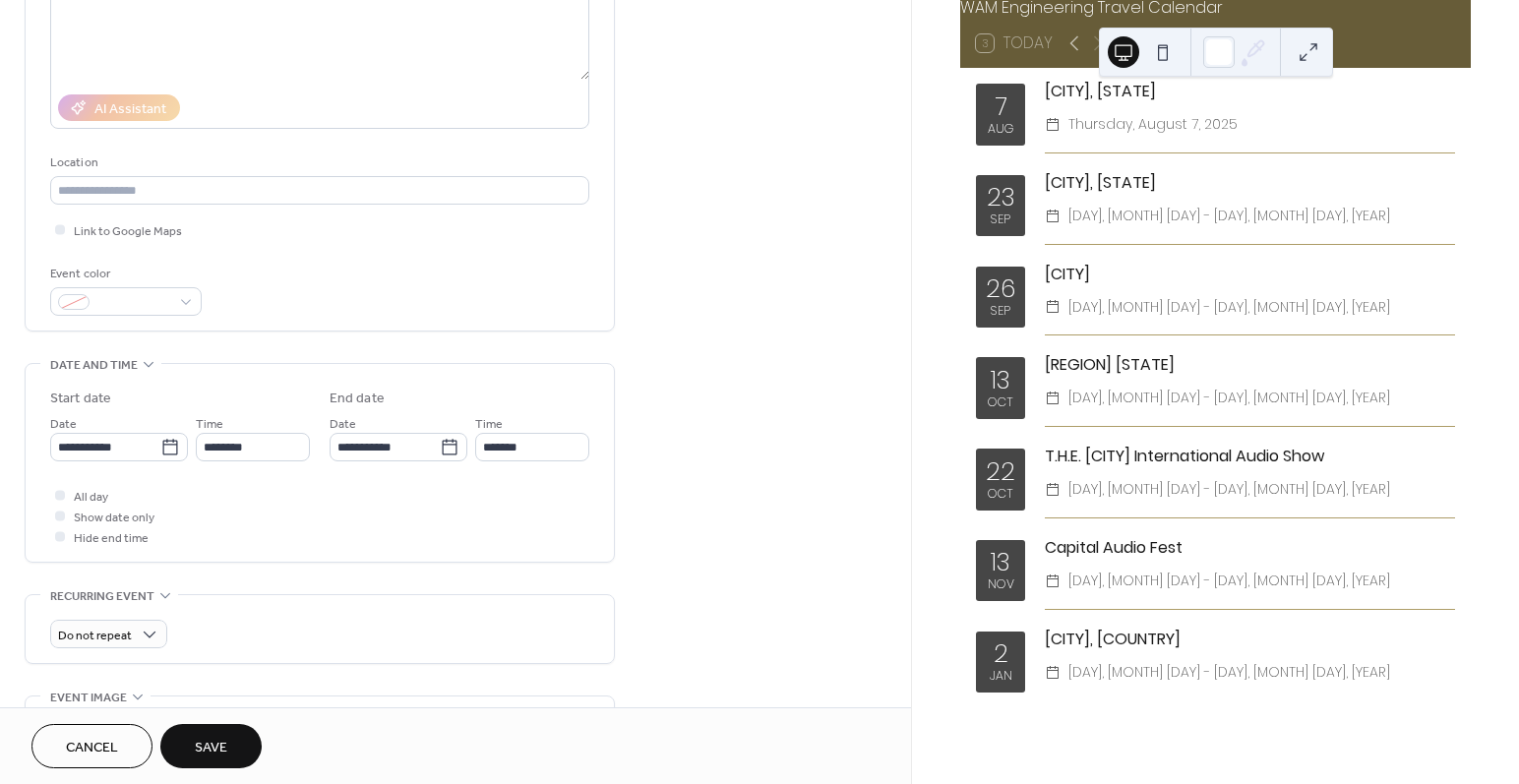 scroll, scrollTop: 328, scrollLeft: 0, axis: vertical 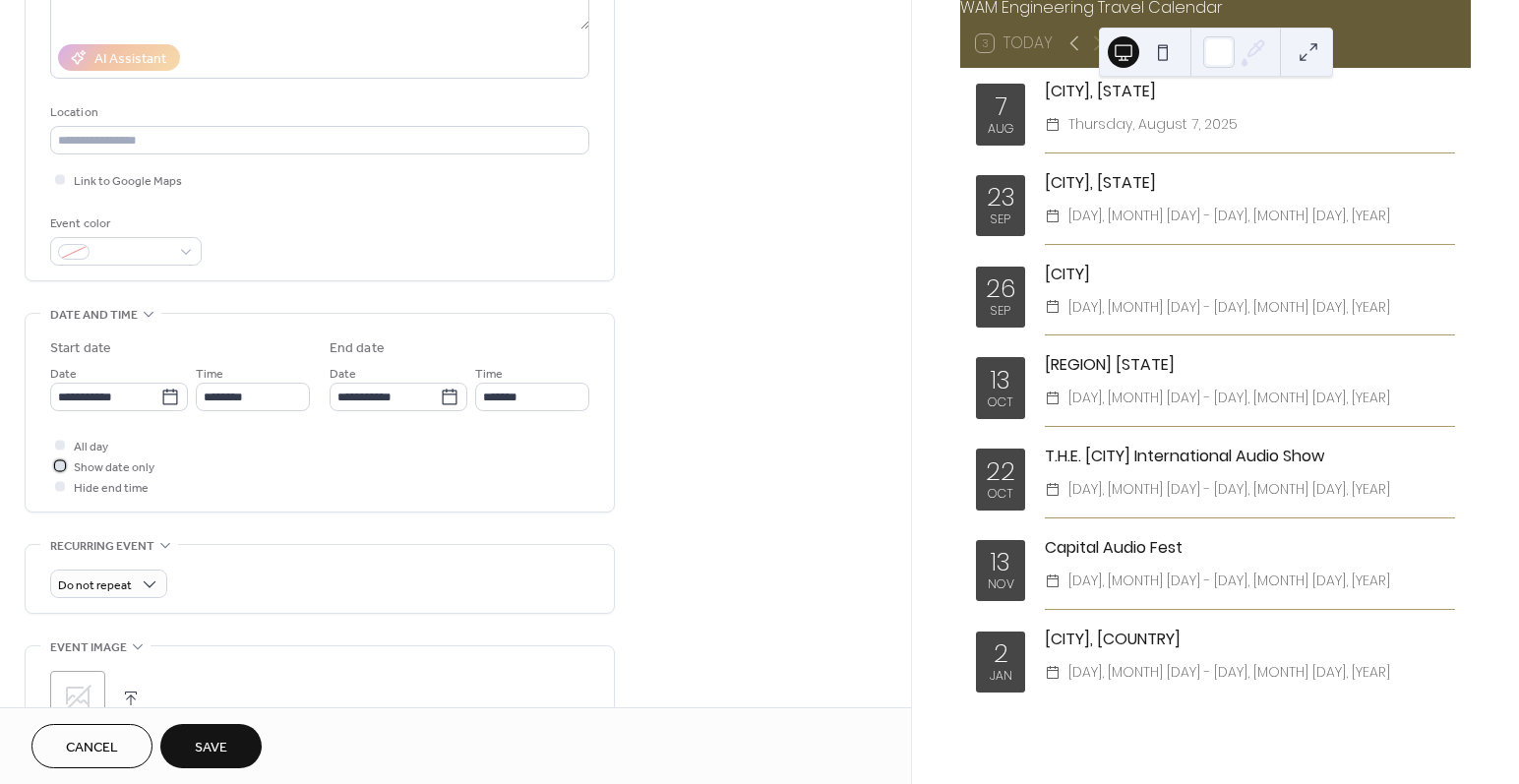 click at bounding box center [60, 465] 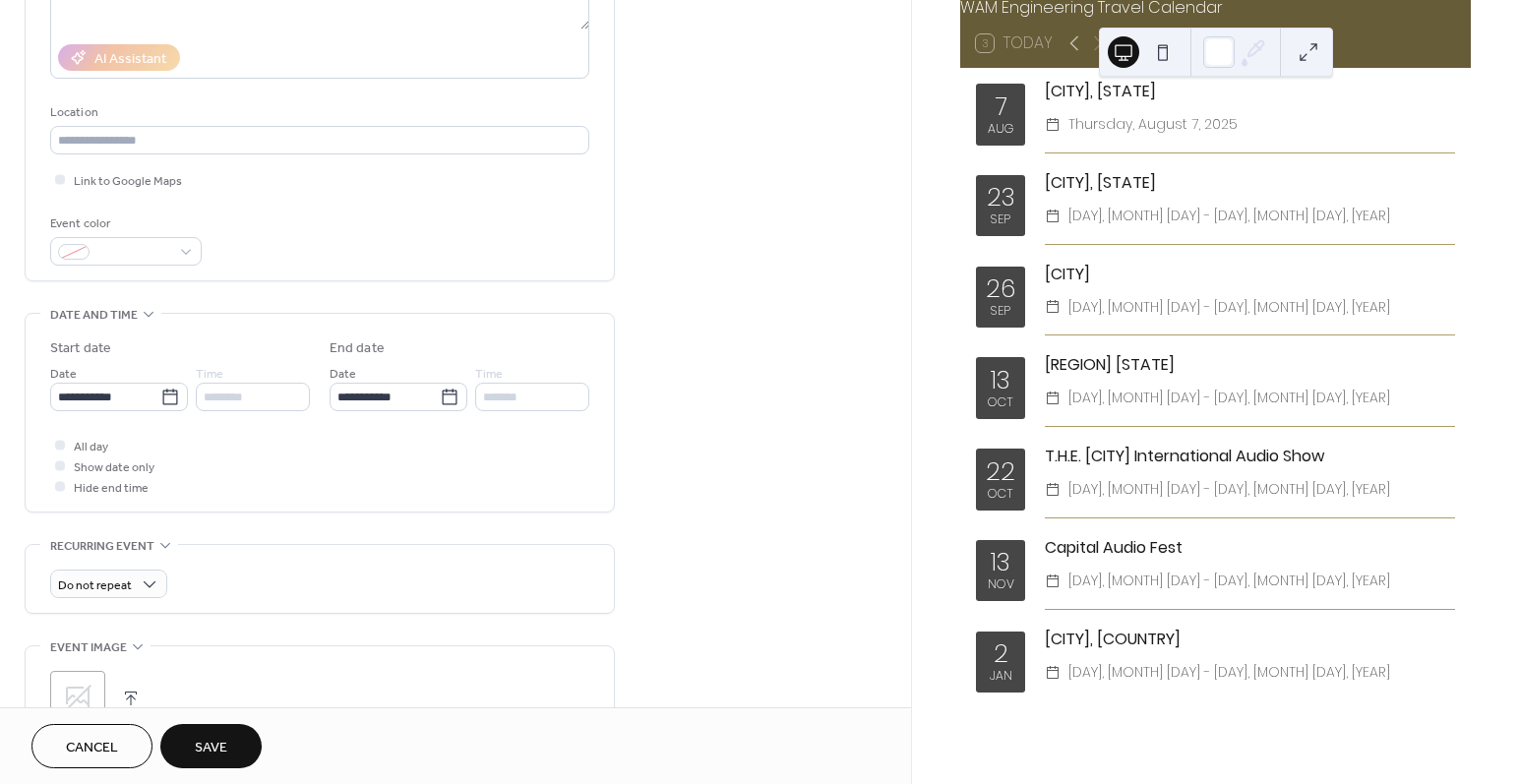 click on "Save" at bounding box center [211, 746] 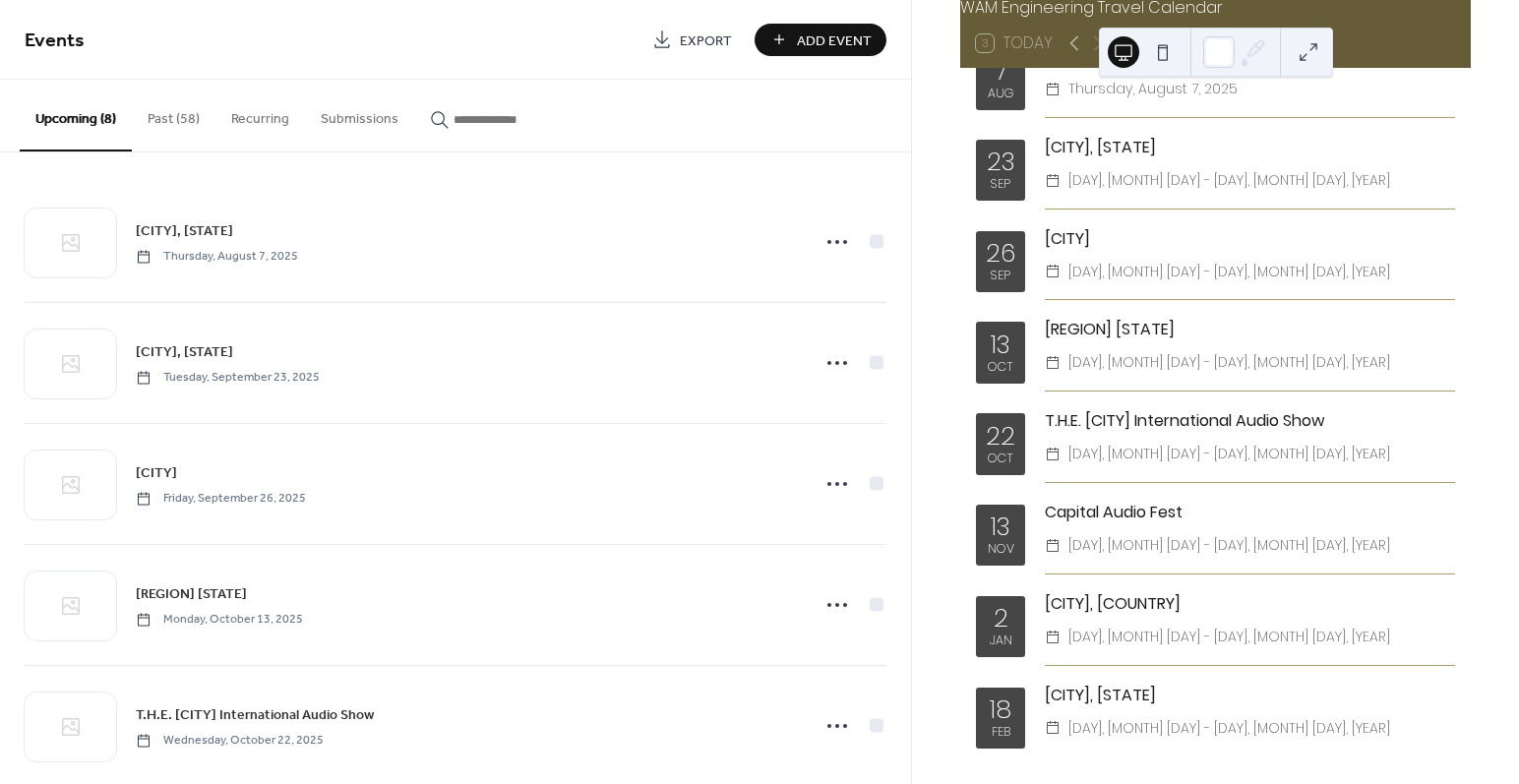 scroll, scrollTop: 44, scrollLeft: 0, axis: vertical 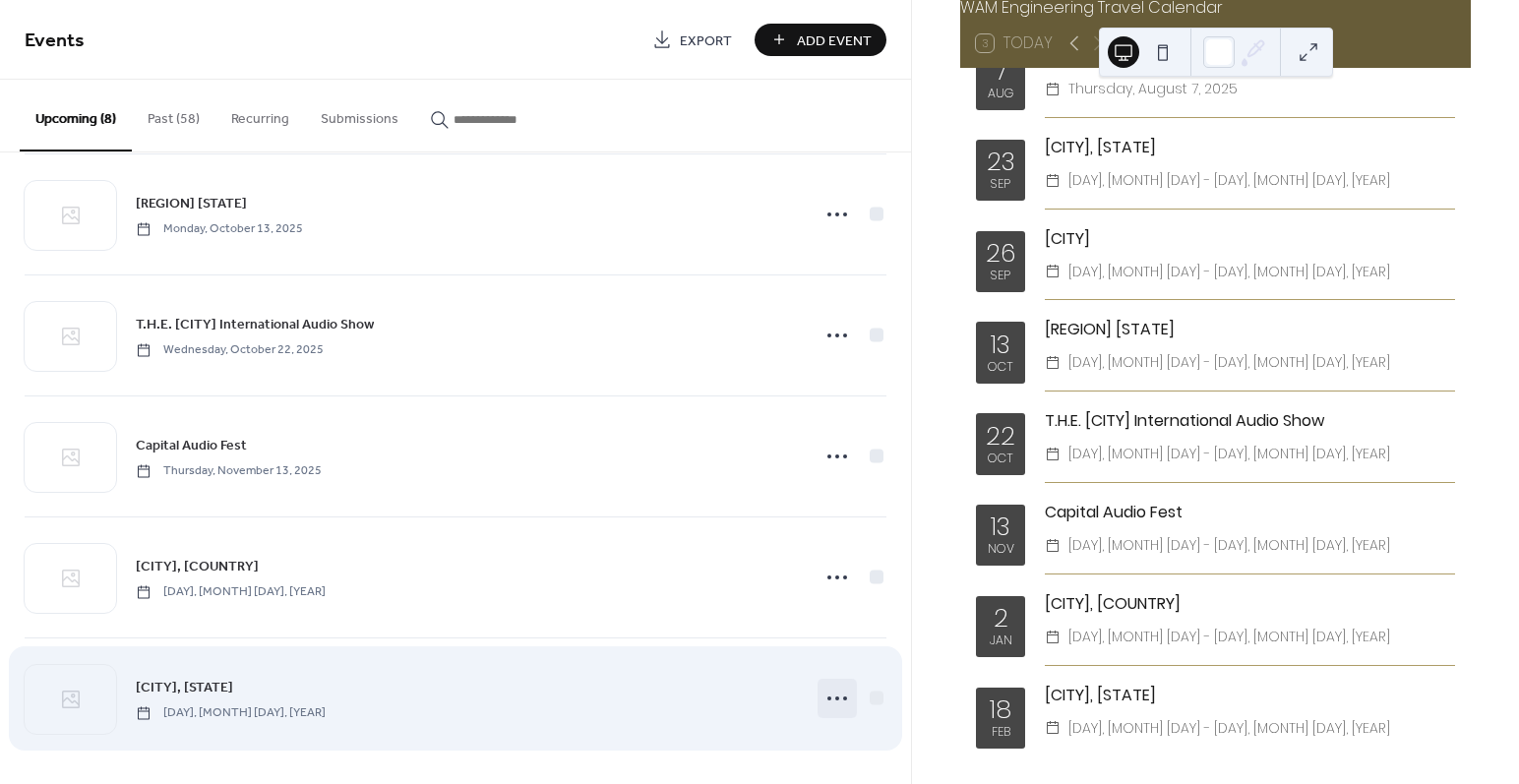 click 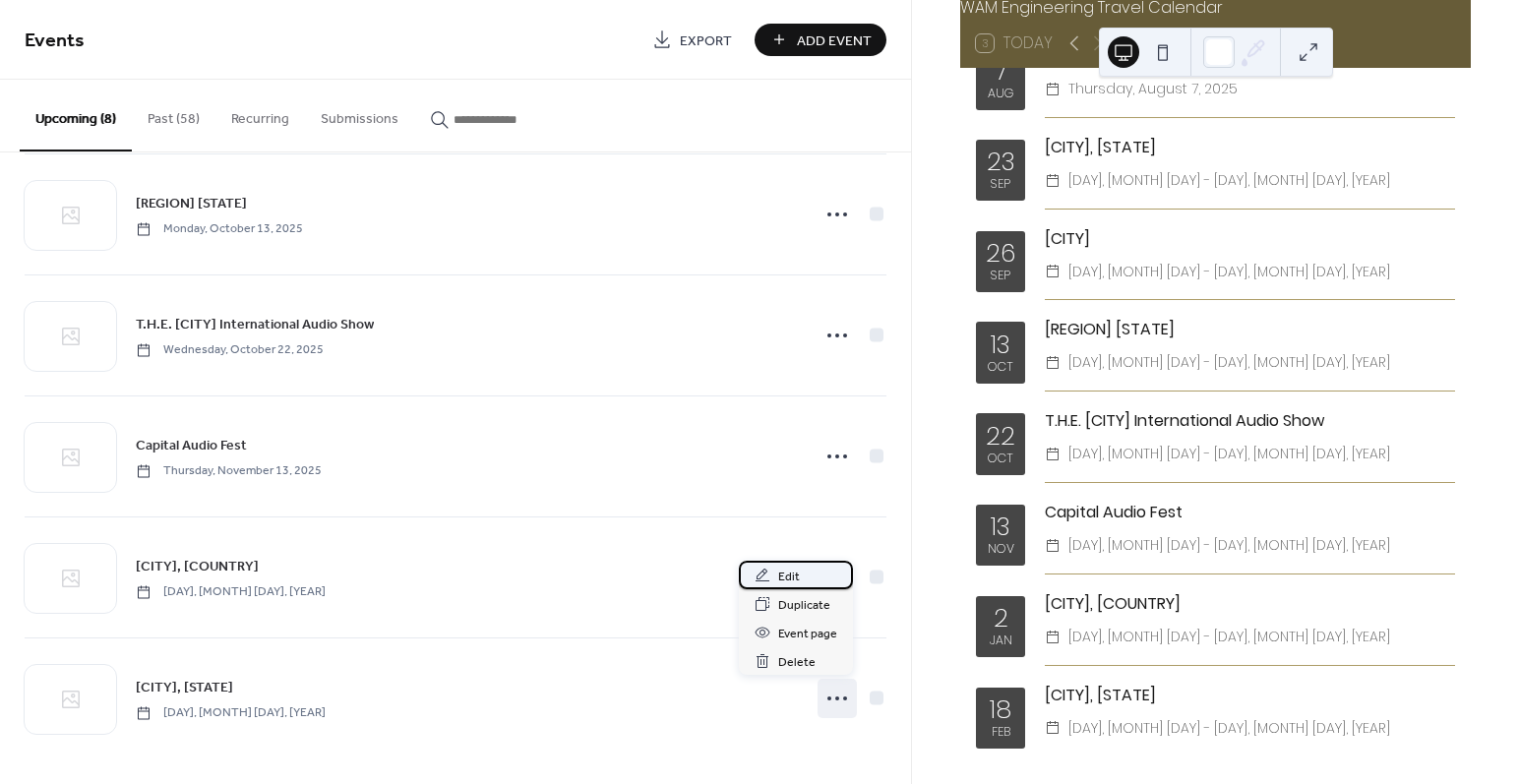 click on "Edit" at bounding box center [789, 576] 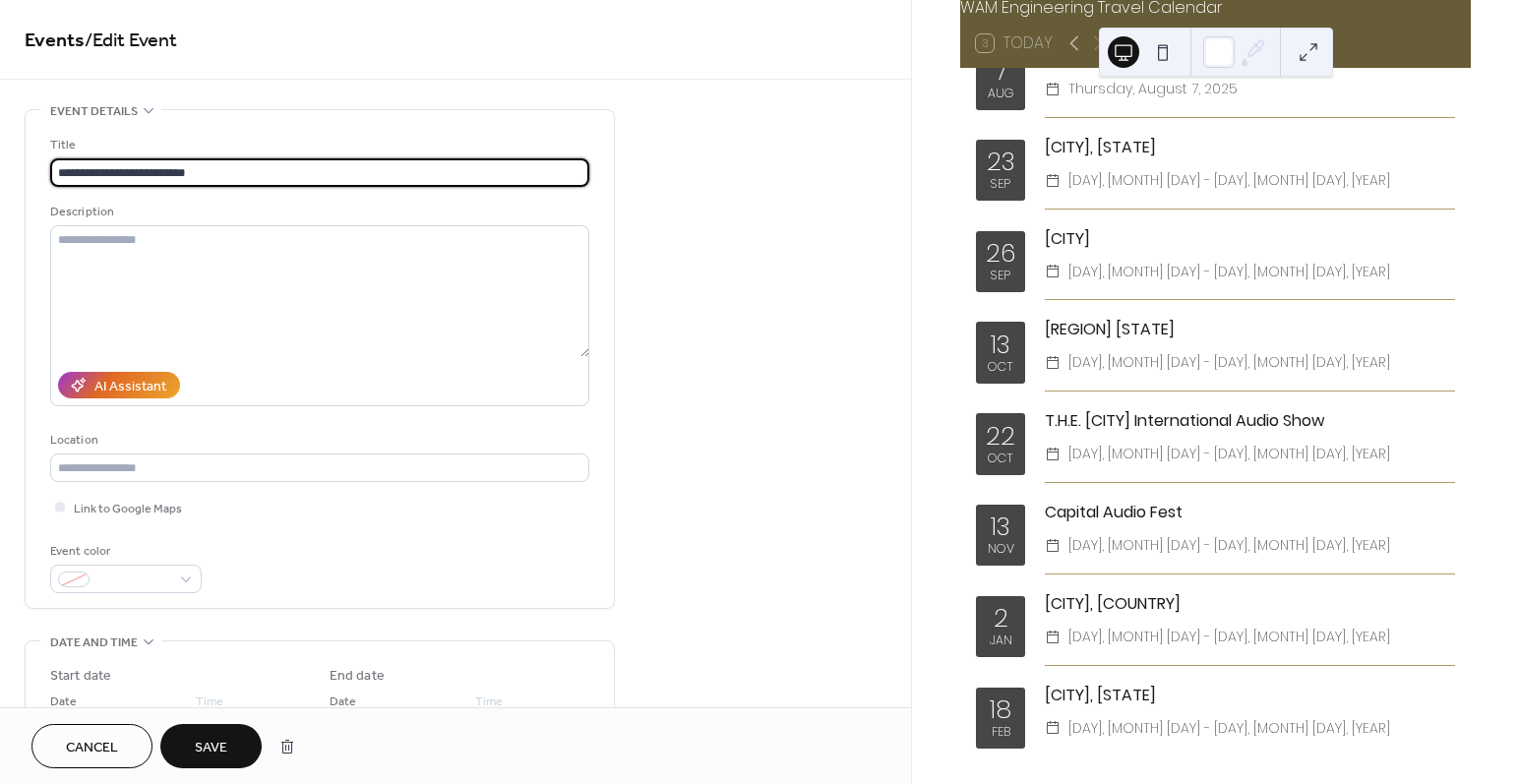 type on "**********" 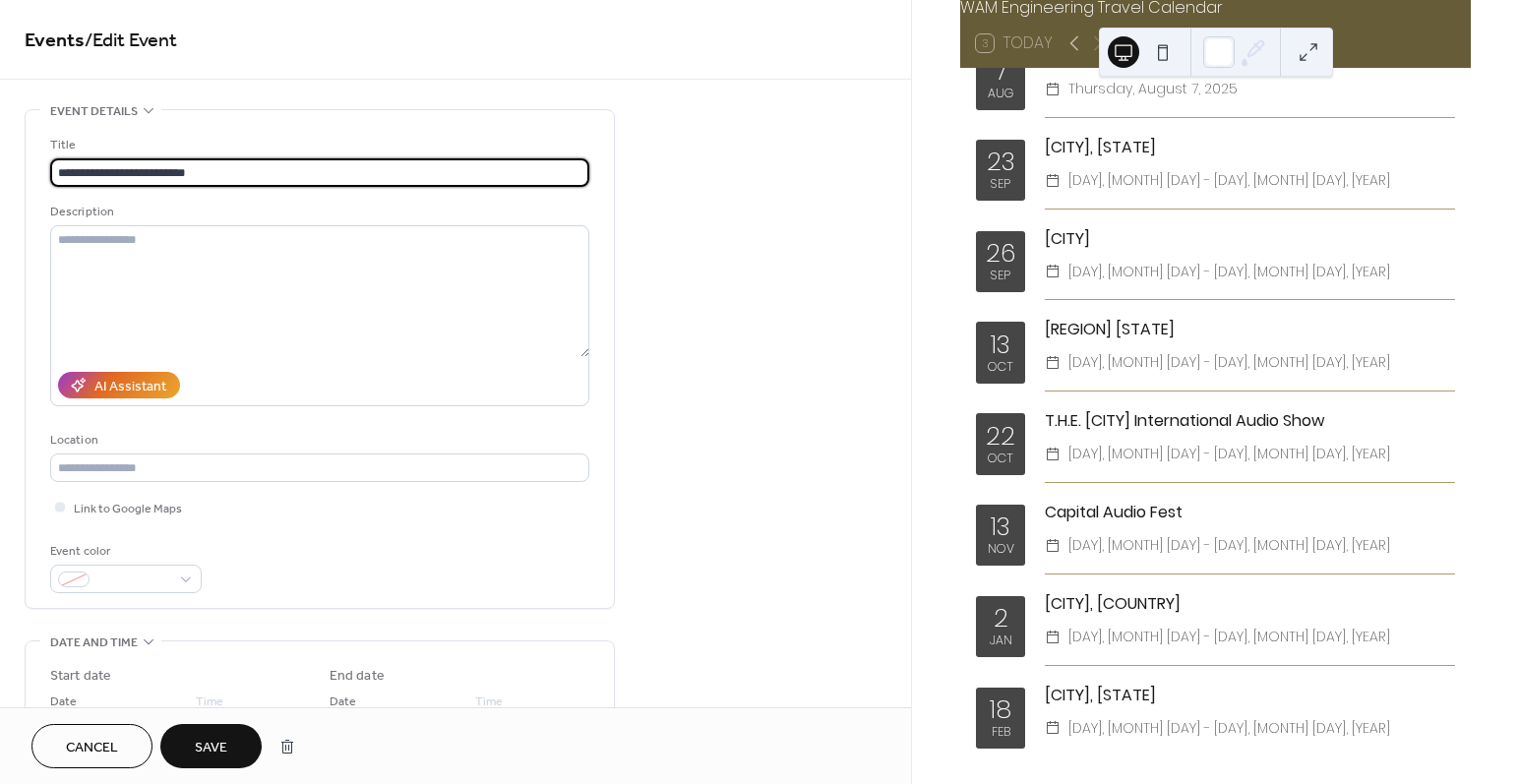 click on "Save" at bounding box center (211, 748) 